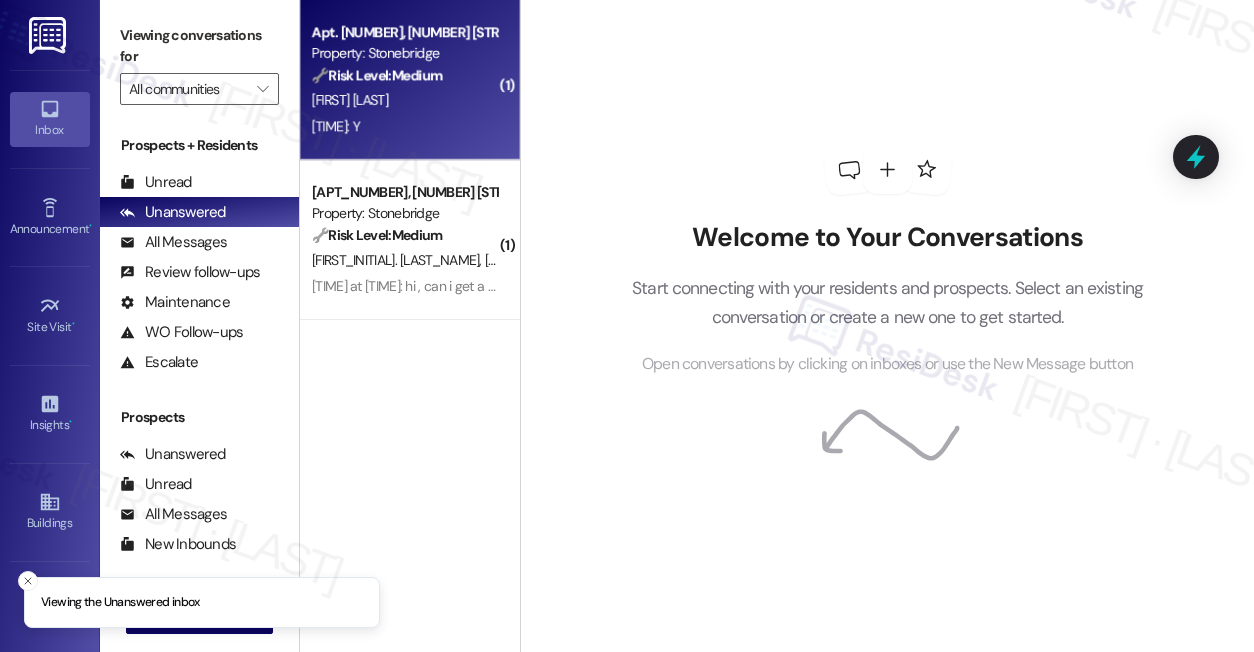 scroll, scrollTop: 0, scrollLeft: 0, axis: both 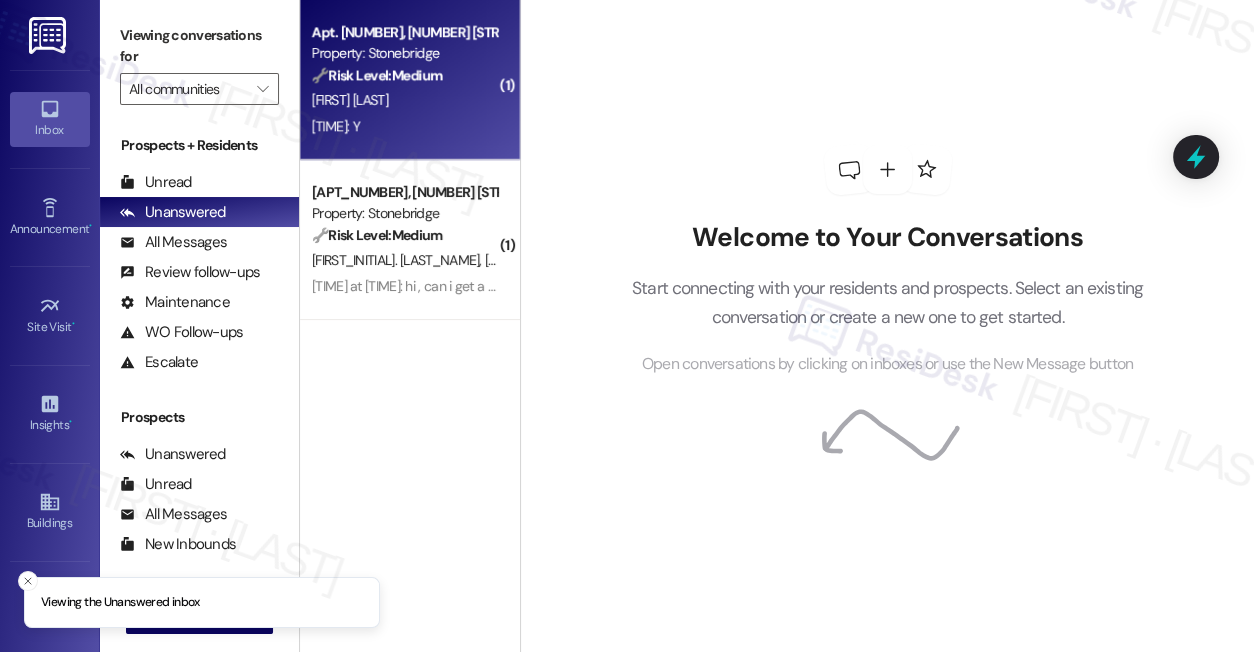 click on "[FIRST] [LAST]" at bounding box center [404, 100] 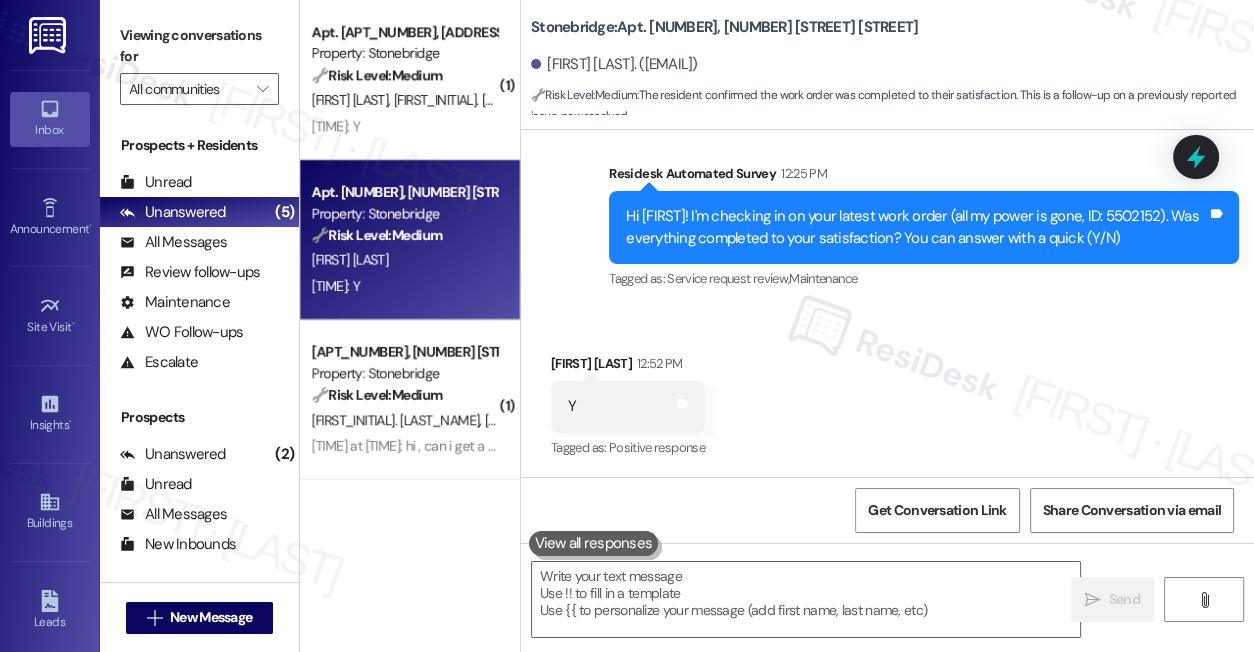 scroll, scrollTop: 546, scrollLeft: 0, axis: vertical 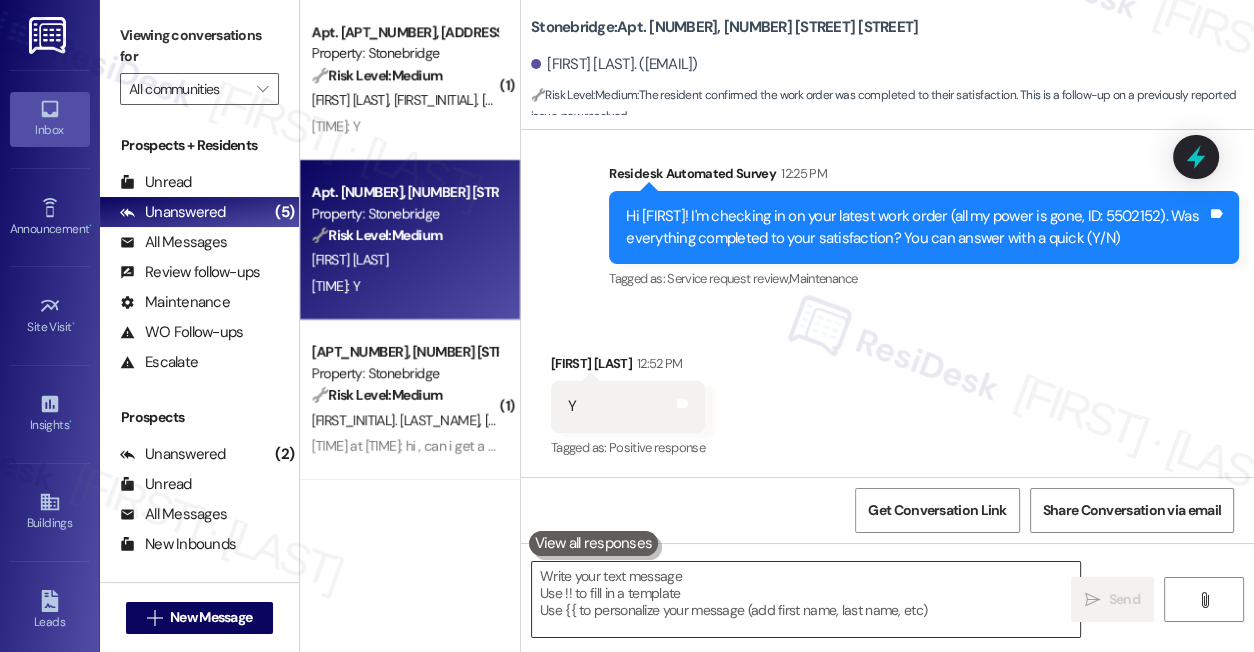 click at bounding box center (806, 599) 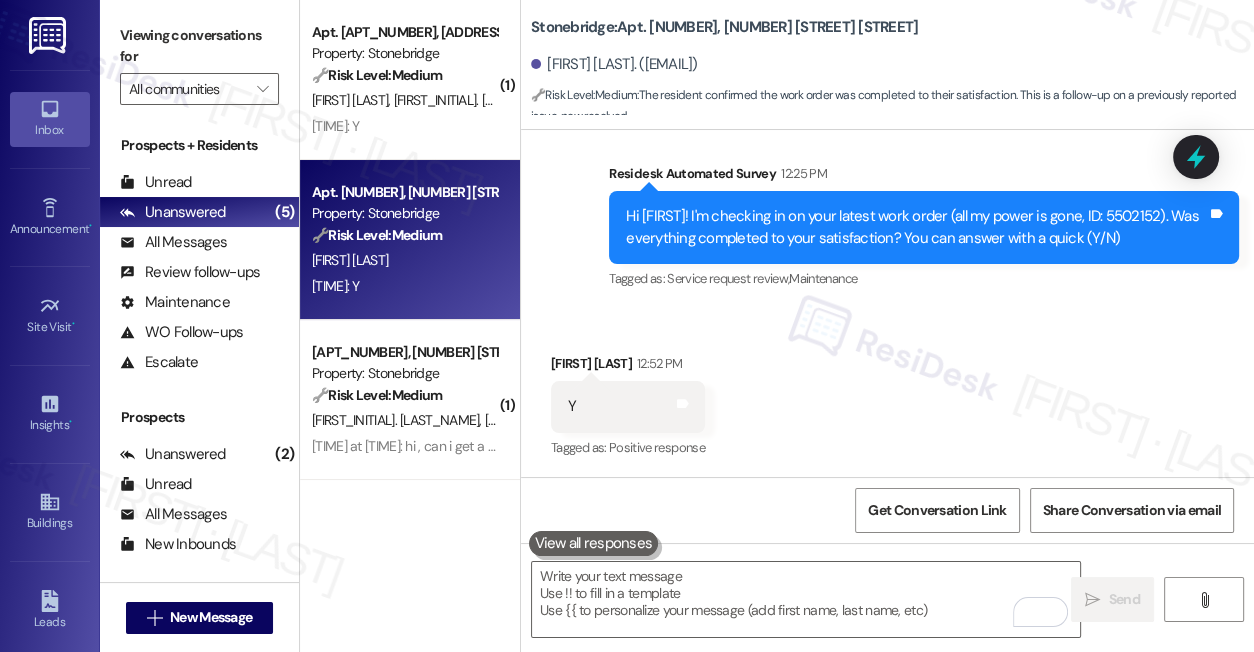 drag, startPoint x: 139, startPoint y: 59, endPoint x: 254, endPoint y: 123, distance: 131.60927 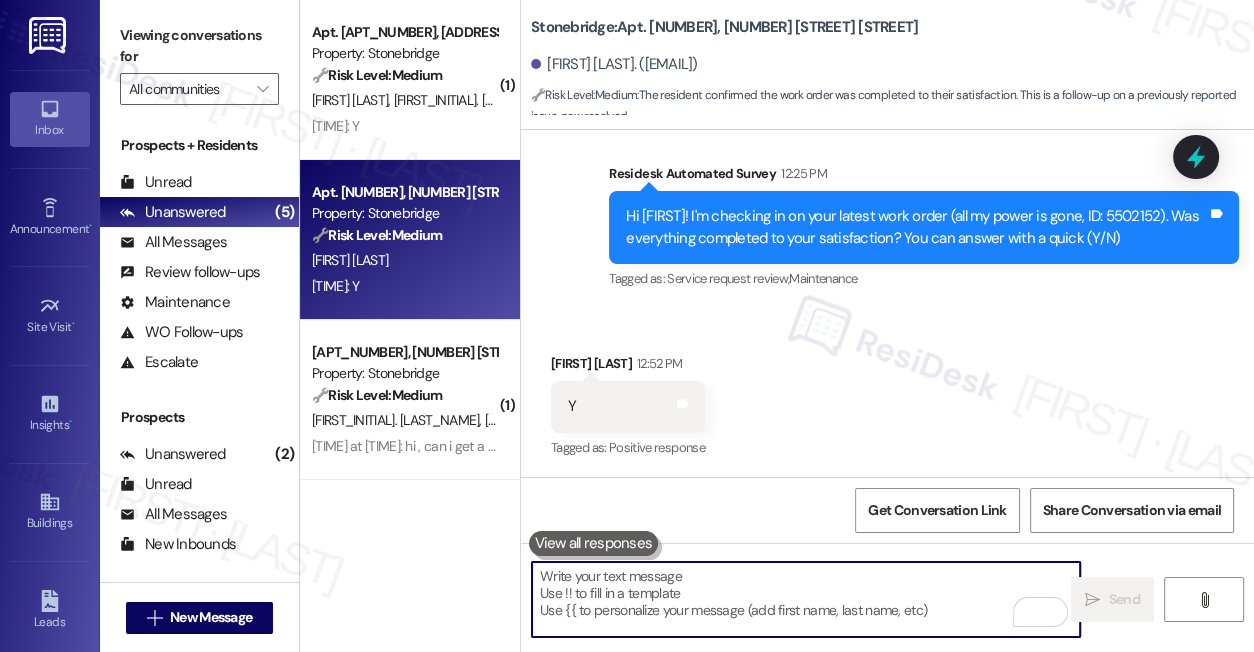click at bounding box center (806, 599) 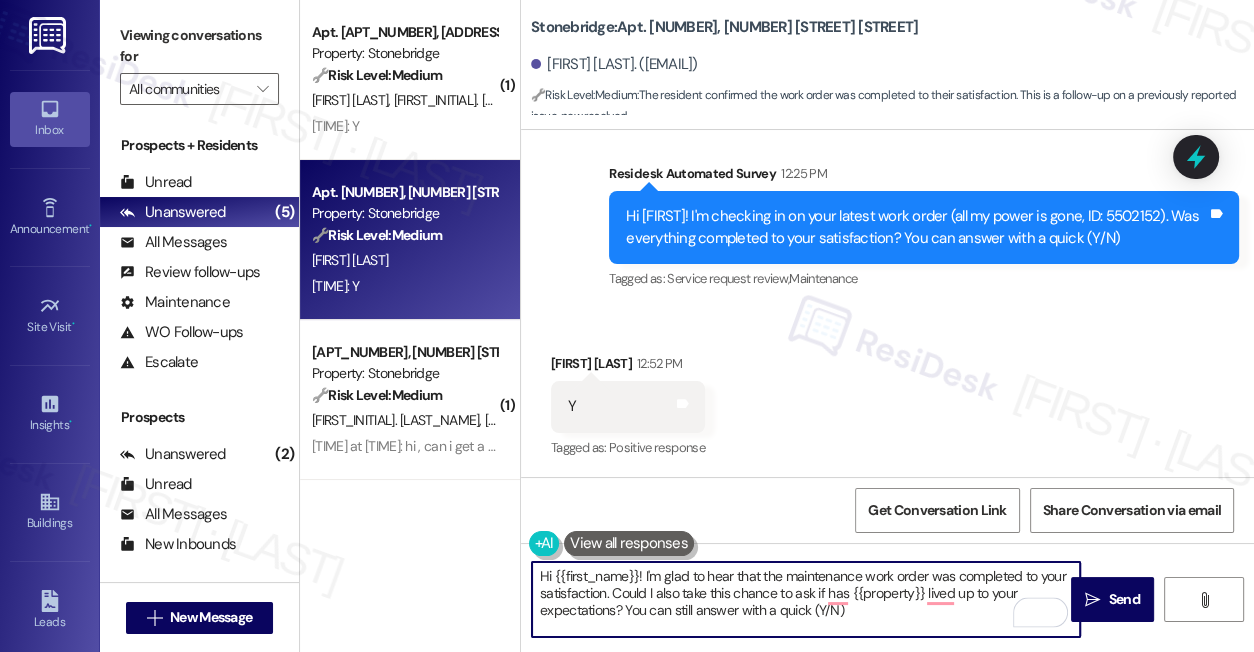 click on "[NAME] [LAST_NAME] [TIME]" at bounding box center [628, 367] 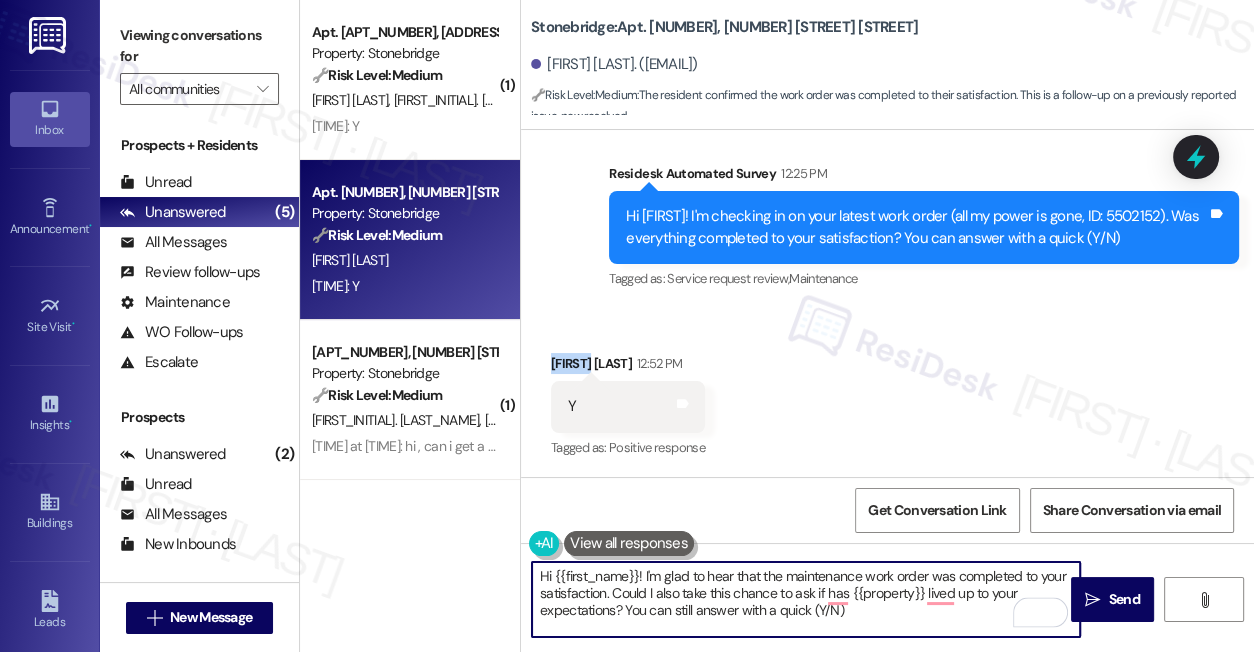 click on "[NAME] [LAST_NAME] [TIME]" at bounding box center [628, 367] 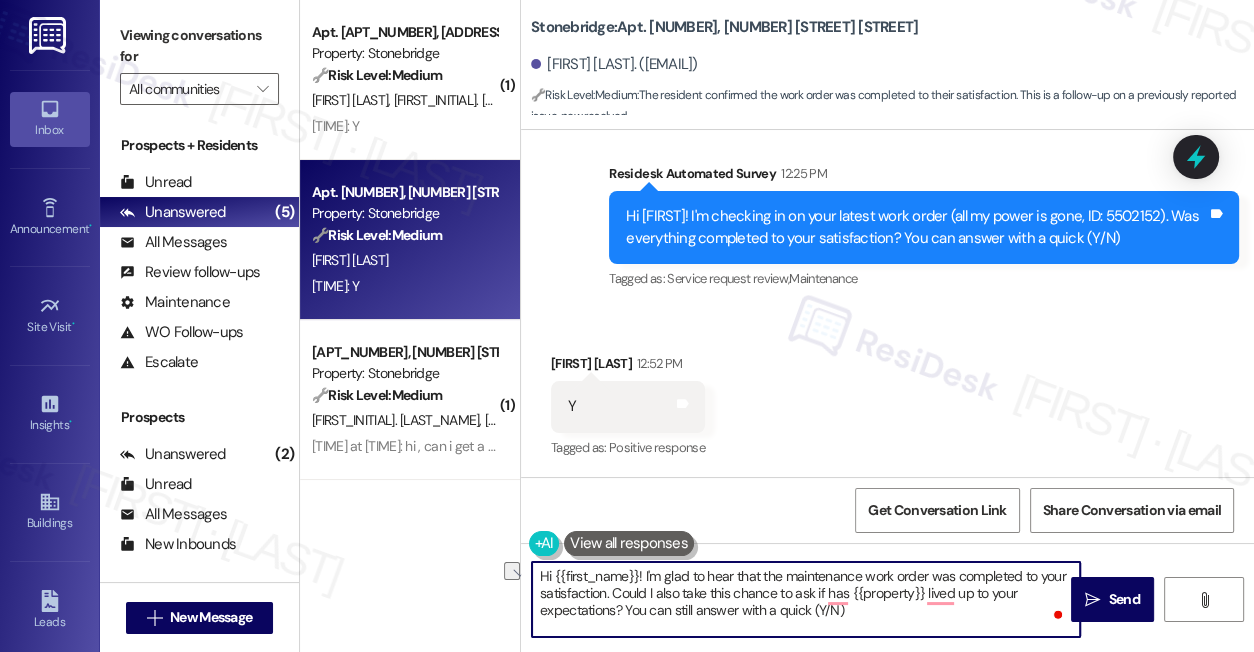 drag, startPoint x: 884, startPoint y: 612, endPoint x: 631, endPoint y: 616, distance: 253.03162 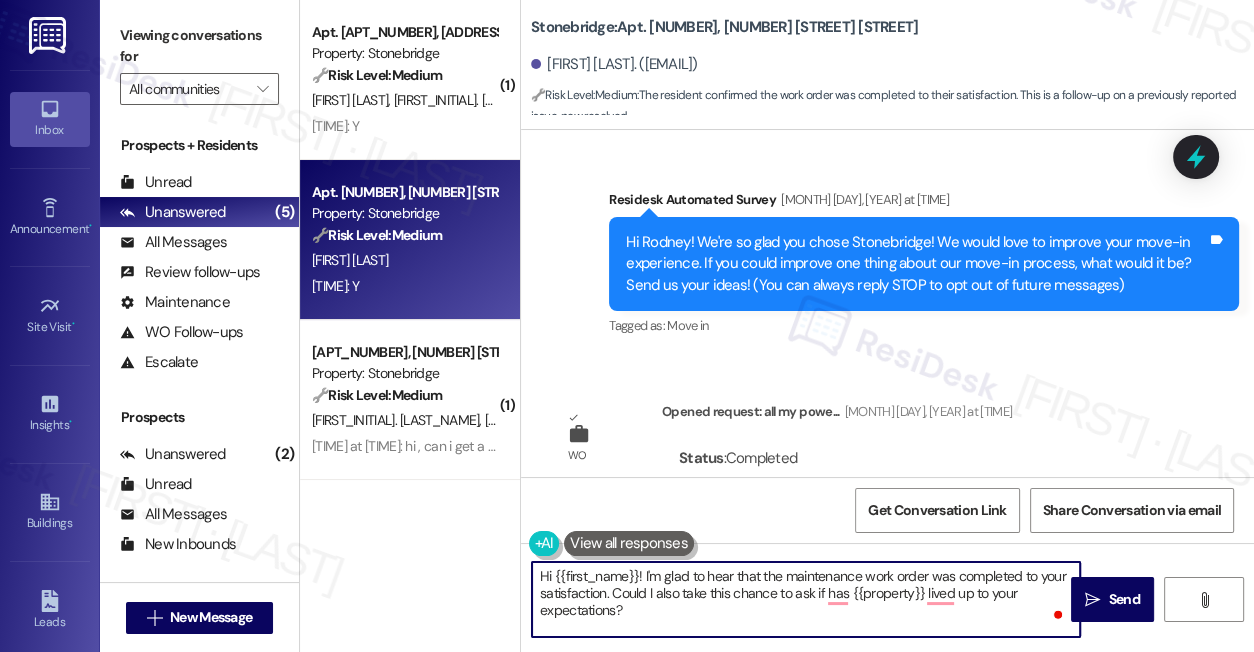 scroll, scrollTop: 92, scrollLeft: 0, axis: vertical 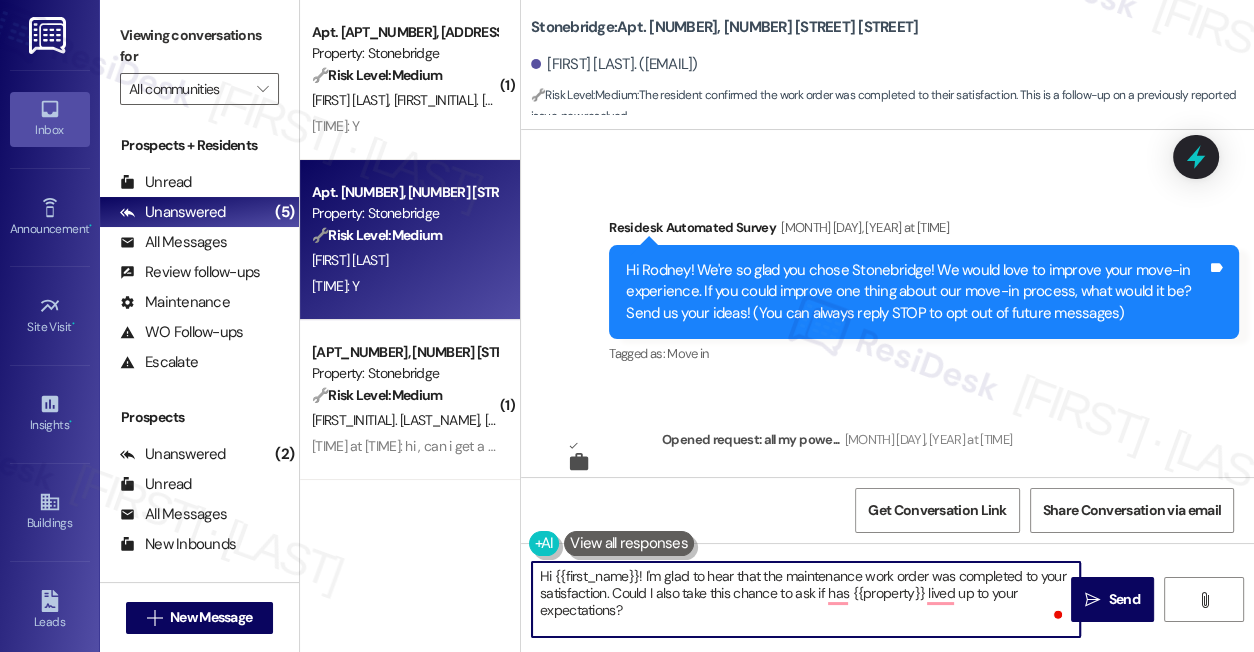type on "Hi {{first_name}}! I'm glad to hear that the maintenance work order was completed to your satisfaction. Could I also take this chance to ask if has {{property}} lived up to your expectations?" 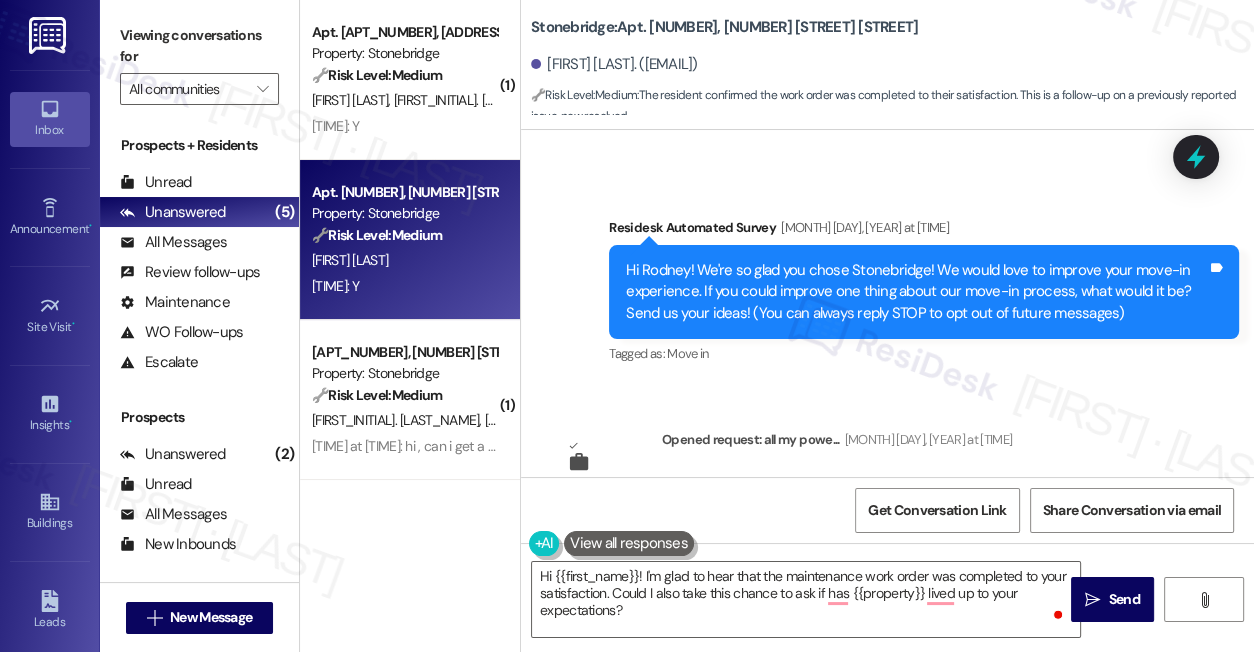 click on "Hi Rodney! We're so glad you chose Stonebridge! We would love to improve your move-in experience. If you could improve one thing about our move-in process, what would it be? Send us your ideas! (You can always reply STOP to opt out of future messages)" at bounding box center (916, 292) 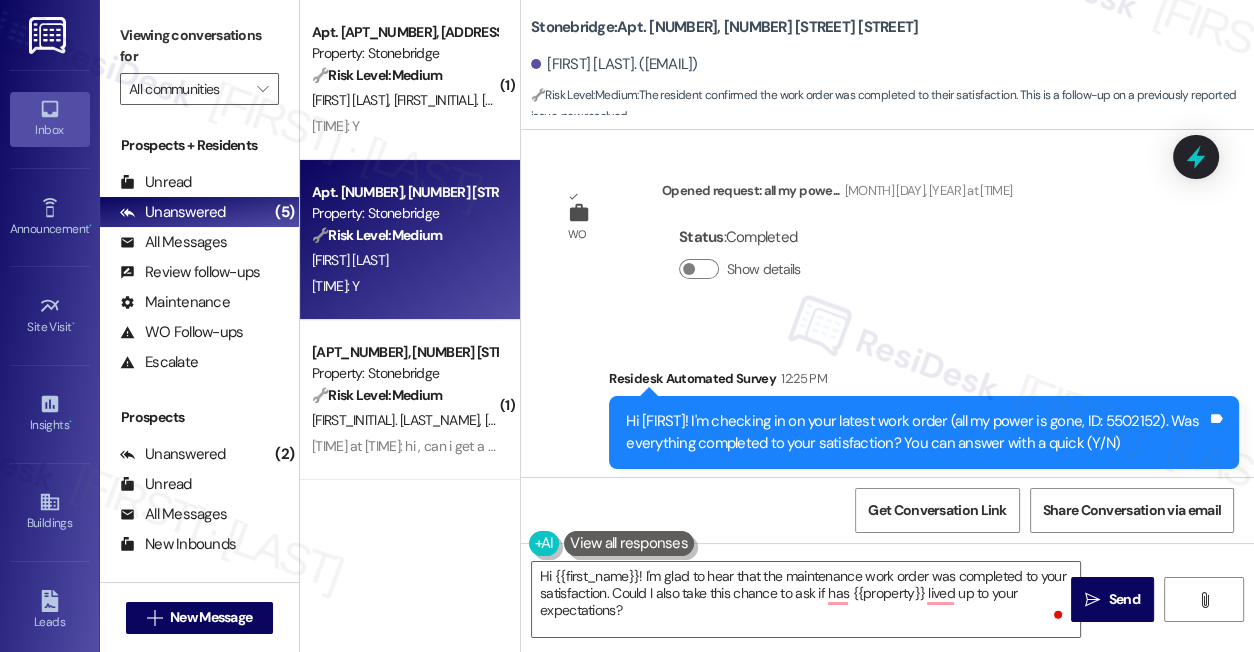 scroll, scrollTop: 546, scrollLeft: 0, axis: vertical 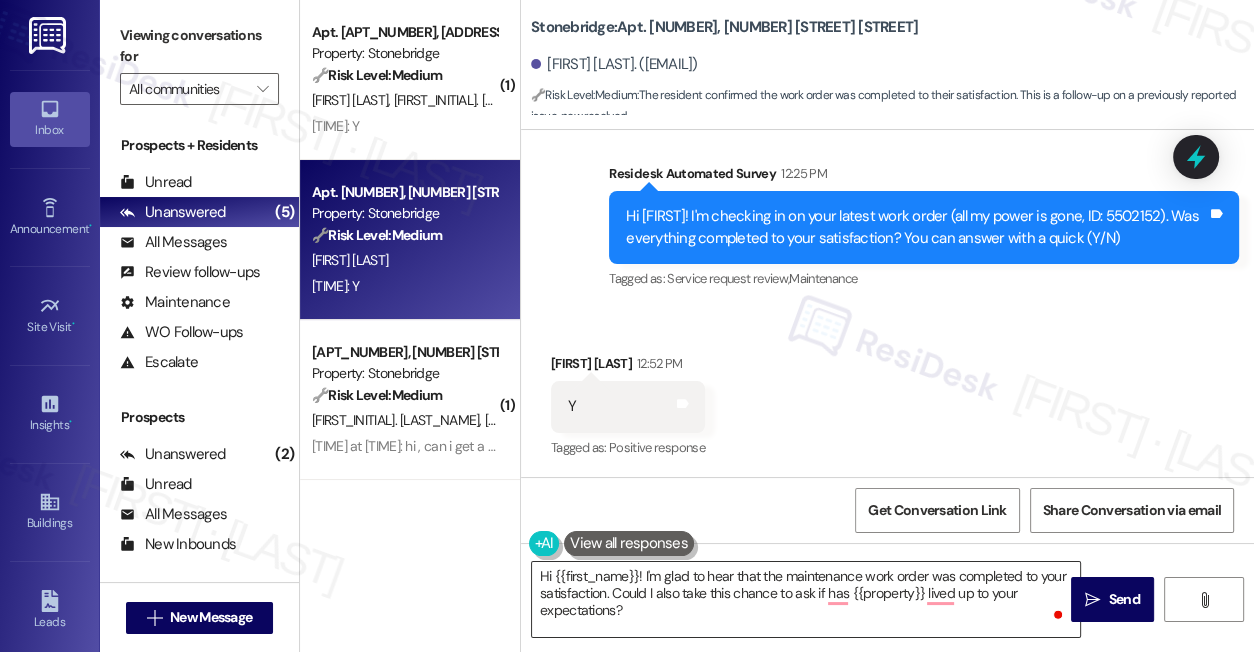 click on "Hi {{first_name}}! I'm glad to hear that the maintenance work order was completed to your satisfaction. Could I also take this chance to ask if has {{property}} lived up to your expectations?" at bounding box center (806, 599) 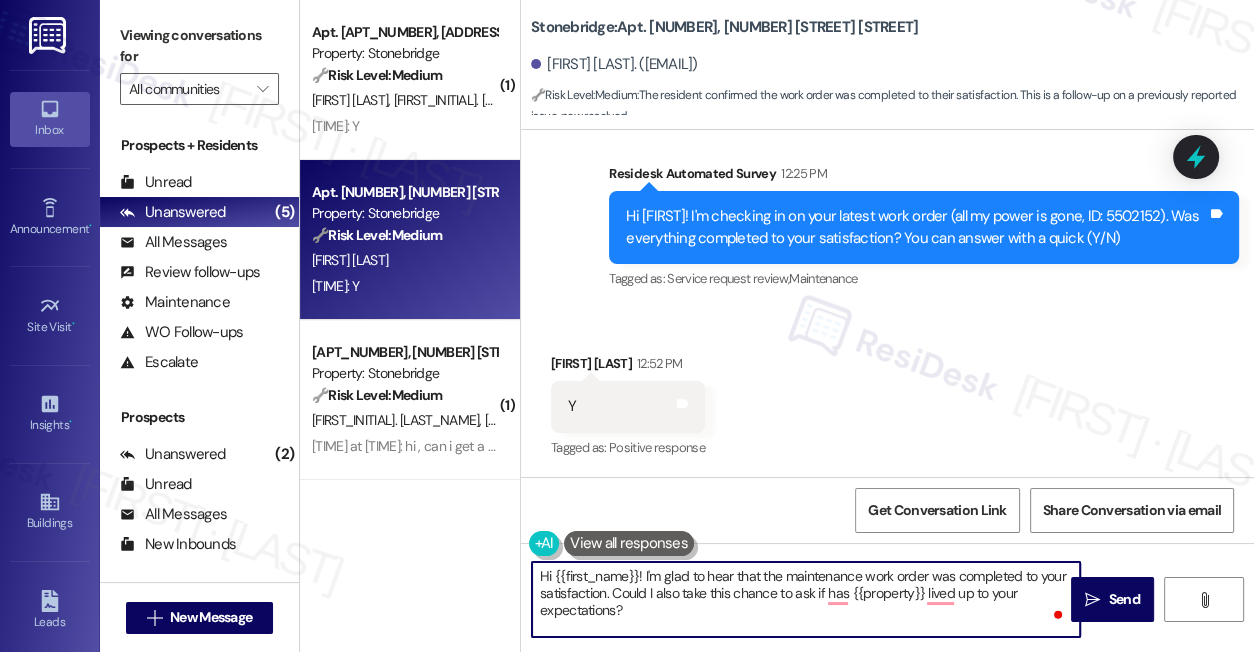 click on "Hi {{first_name}}! I'm glad to hear that the maintenance work order was completed to your satisfaction. Could I also take this chance to ask if has {{property}} lived up to your expectations?" at bounding box center (806, 599) 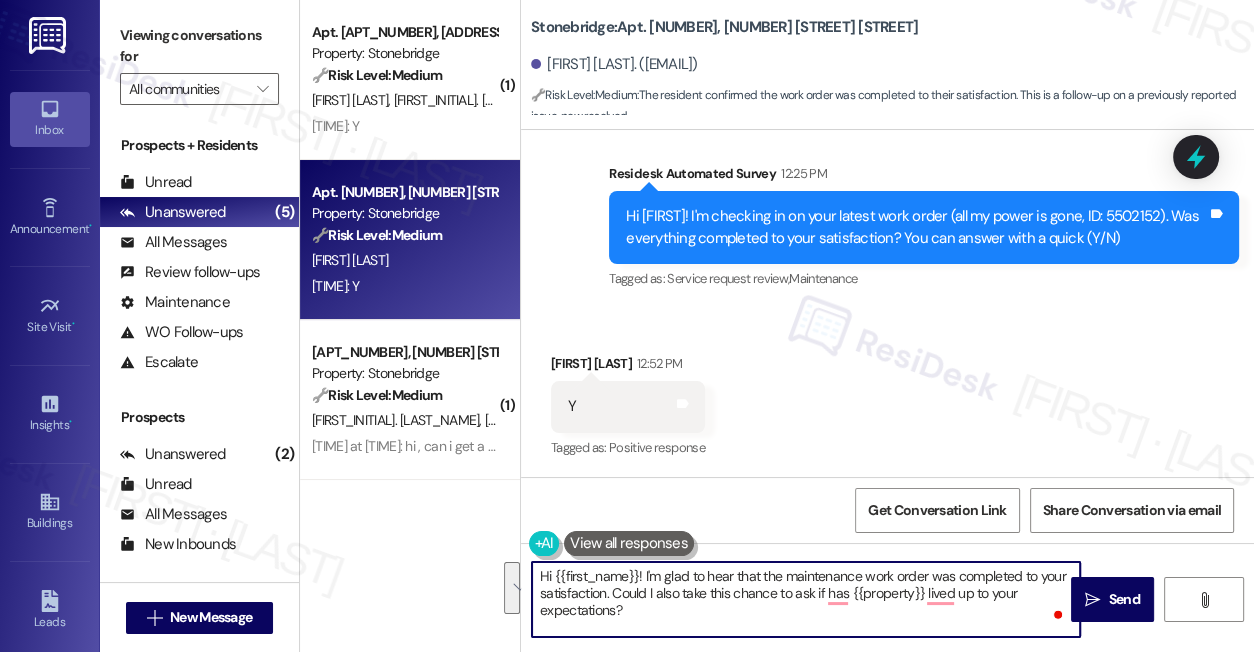 click on "Hi {{first_name}}! I'm glad to hear that the maintenance work order was completed to your satisfaction. Could I also take this chance to ask if has {{property}} lived up to your expectations?" at bounding box center [806, 599] 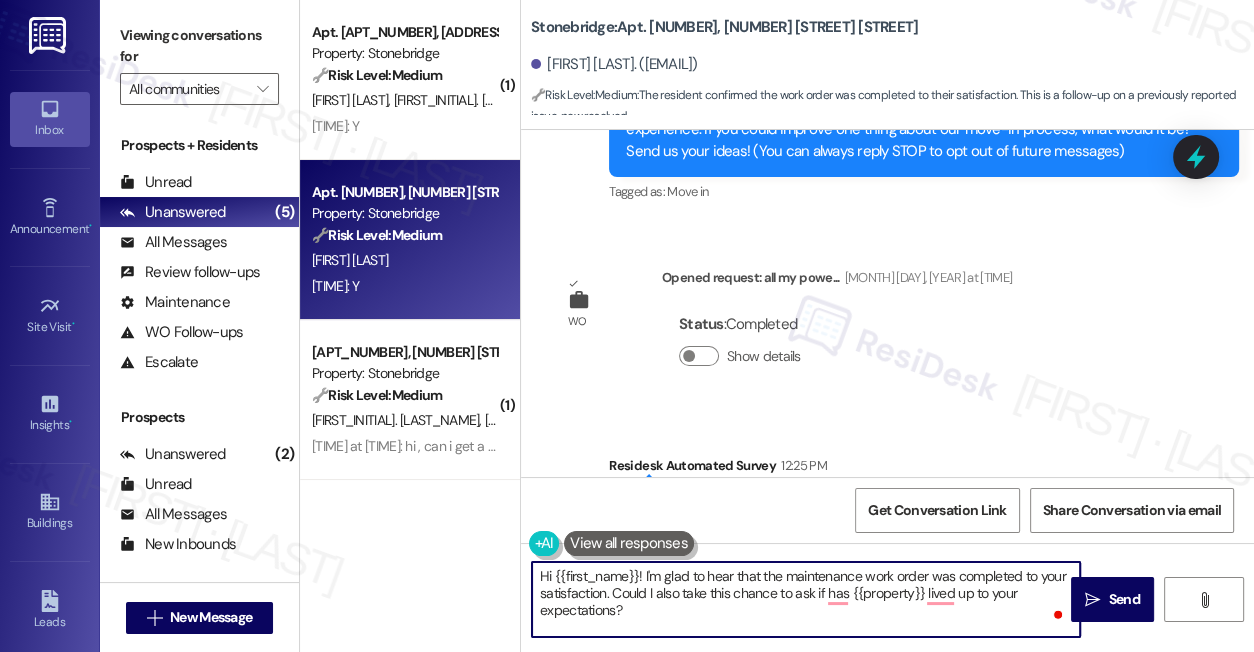 scroll, scrollTop: 546, scrollLeft: 0, axis: vertical 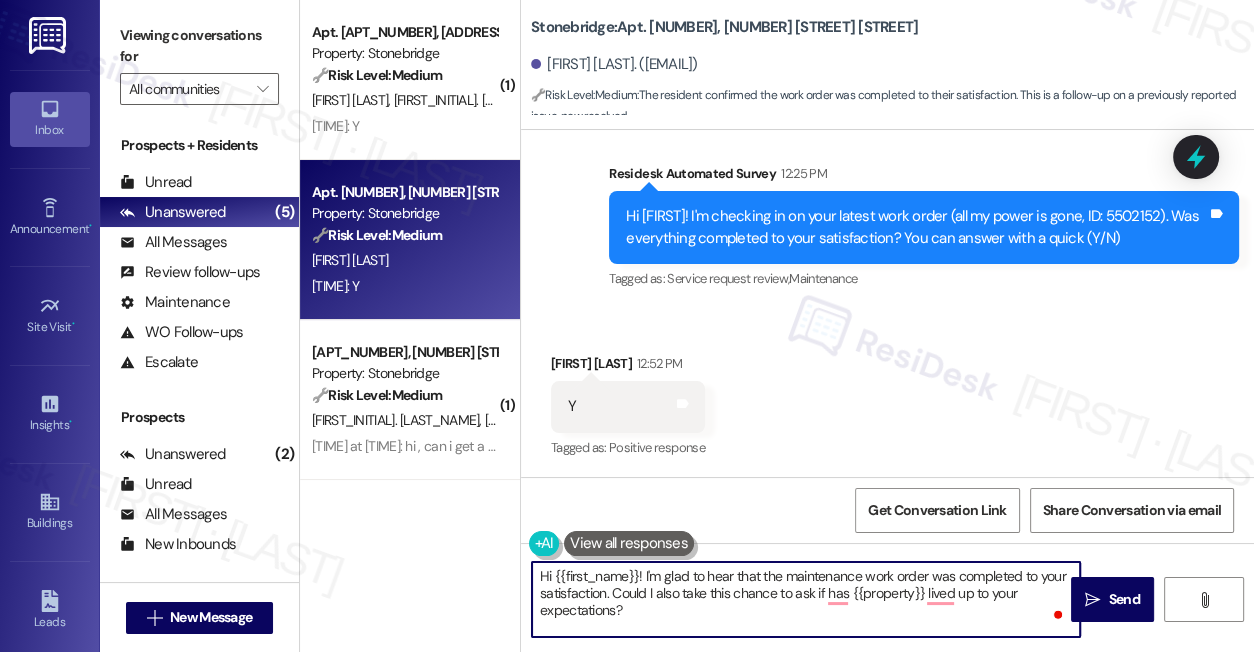 click on "Hi {{first_name}}! I'm glad to hear that the maintenance work order was completed to your satisfaction. Could I also take this chance to ask if has {{property}} lived up to your expectations?" at bounding box center (806, 599) 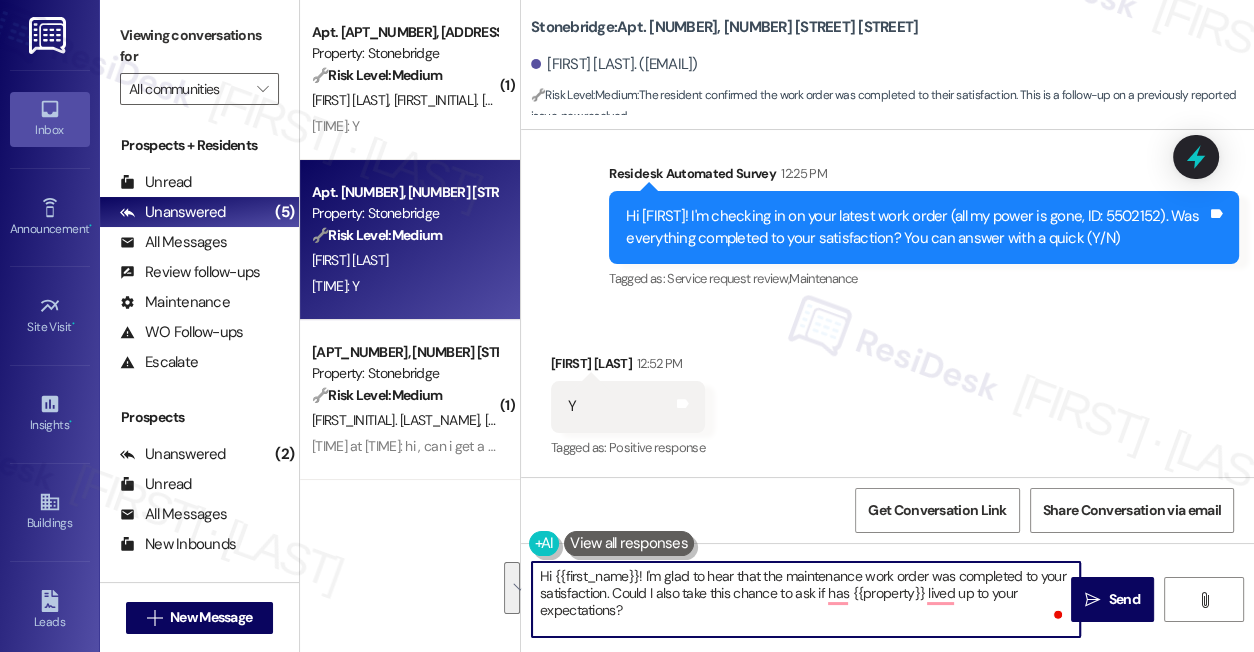 click on "Received via SMS [FIRST] [LAST] [TIME] Y Tags and notes Tagged as: Positive response Click to highlight conversations about Positive response" at bounding box center [887, 392] 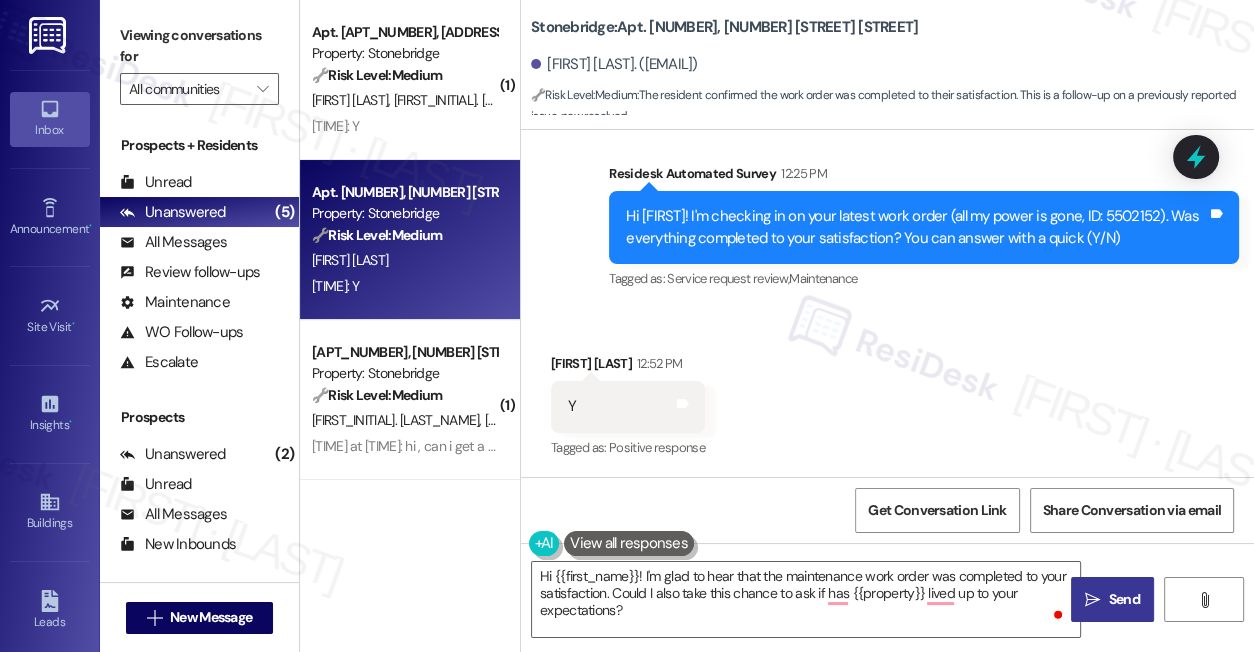 click on "" at bounding box center [1092, 600] 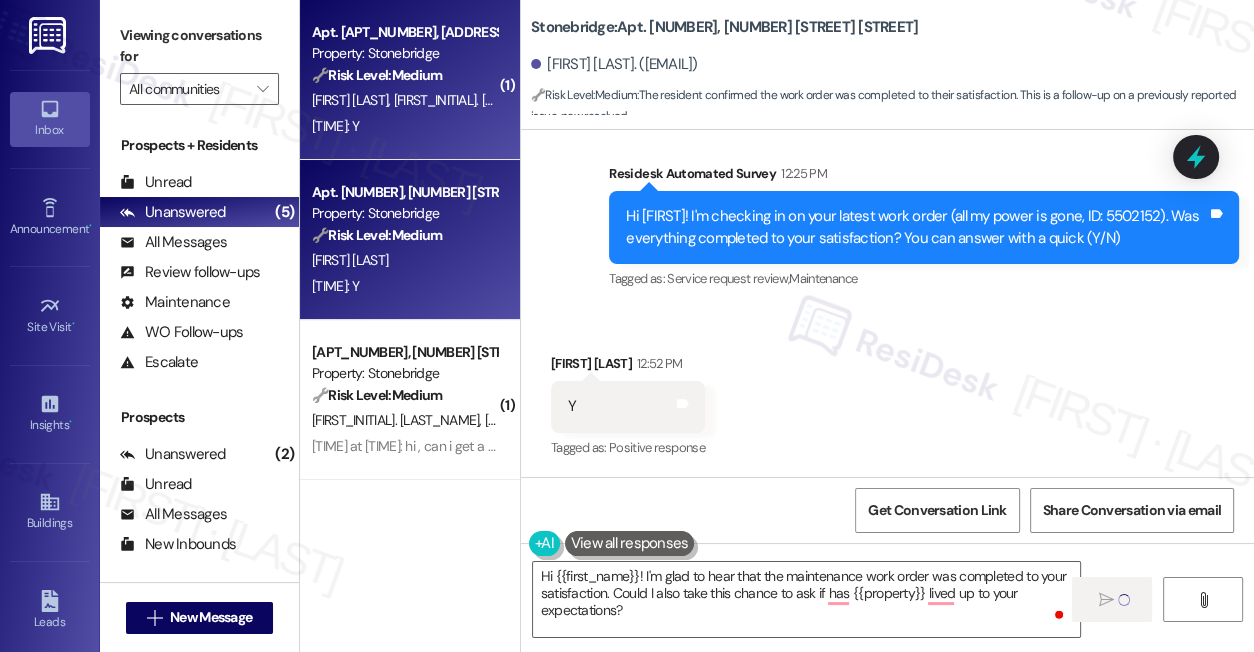 click on "[TIME]: Y [TIME]: Y" at bounding box center (404, 126) 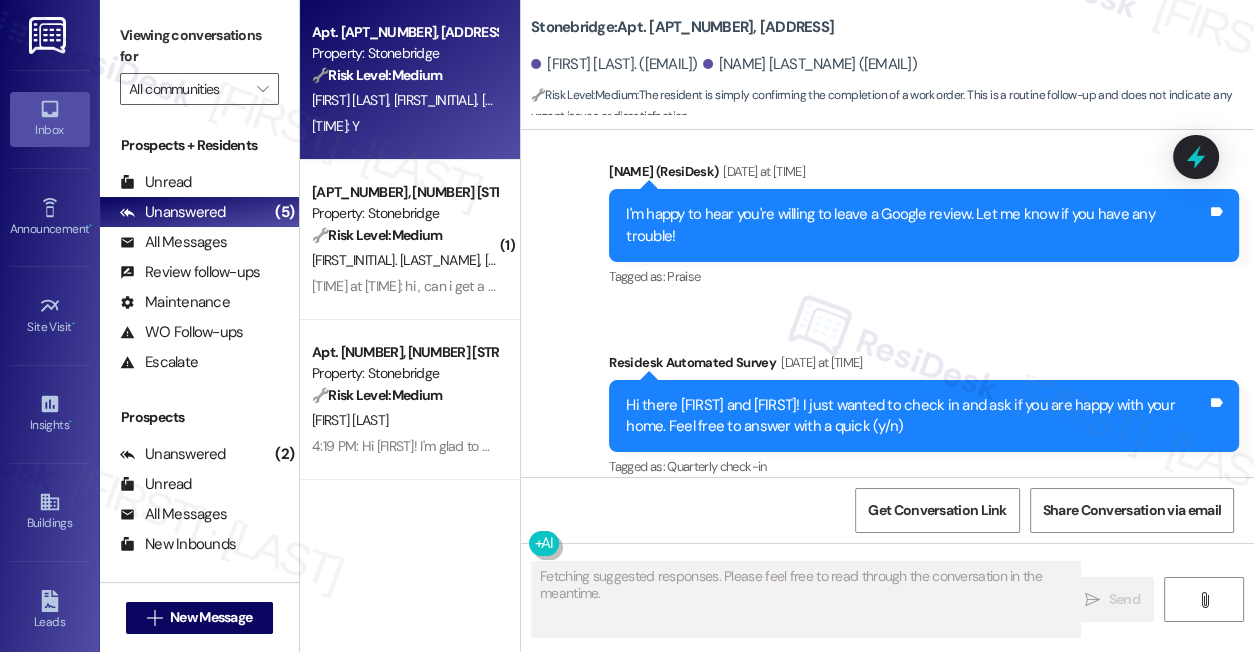 scroll, scrollTop: 14497, scrollLeft: 0, axis: vertical 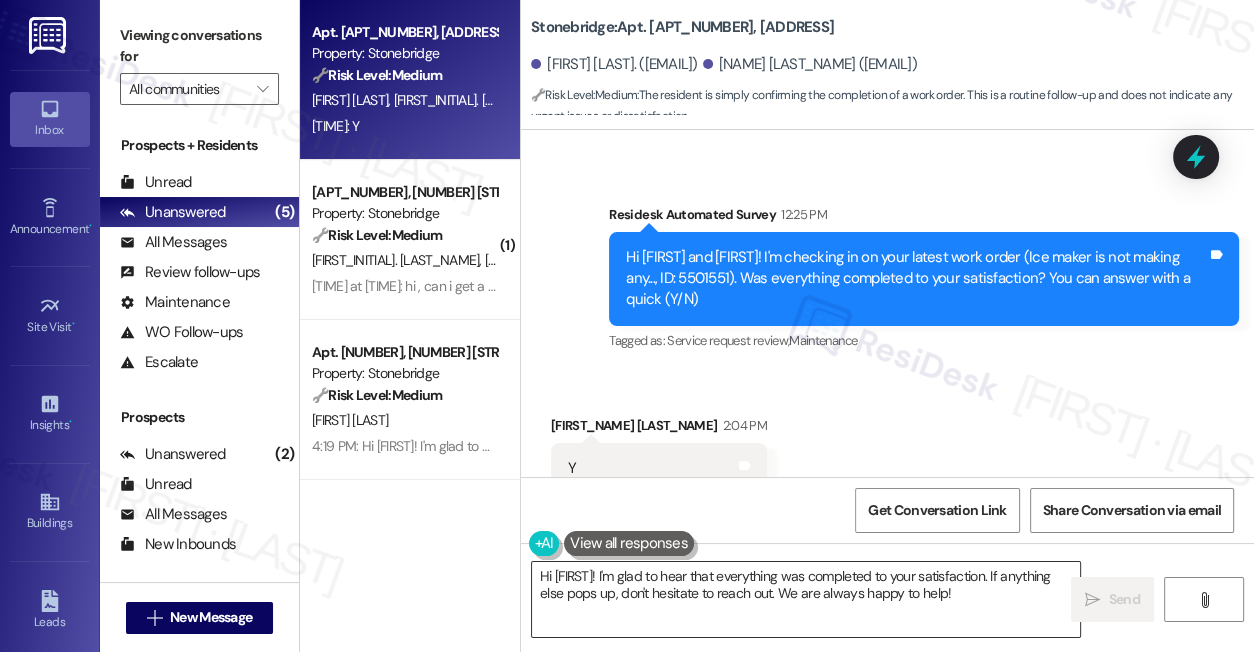 click on "Hi [FIRST]! I'm glad to hear that everything was completed to your satisfaction. If anything else pops up, don't hesitate to reach out. We are always happy to help!" at bounding box center (806, 599) 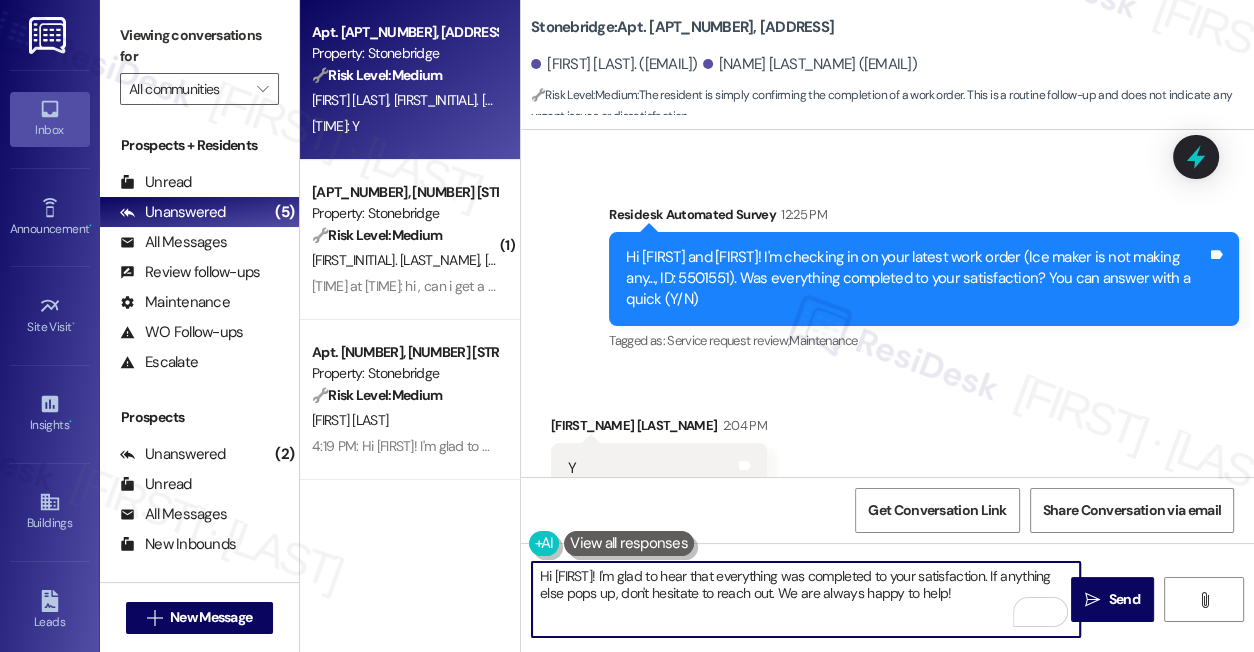 click on "Hi [FIRST]! I'm glad to hear that everything was completed to your satisfaction. If anything else pops up, don't hesitate to reach out. We are always happy to help!" at bounding box center [806, 599] 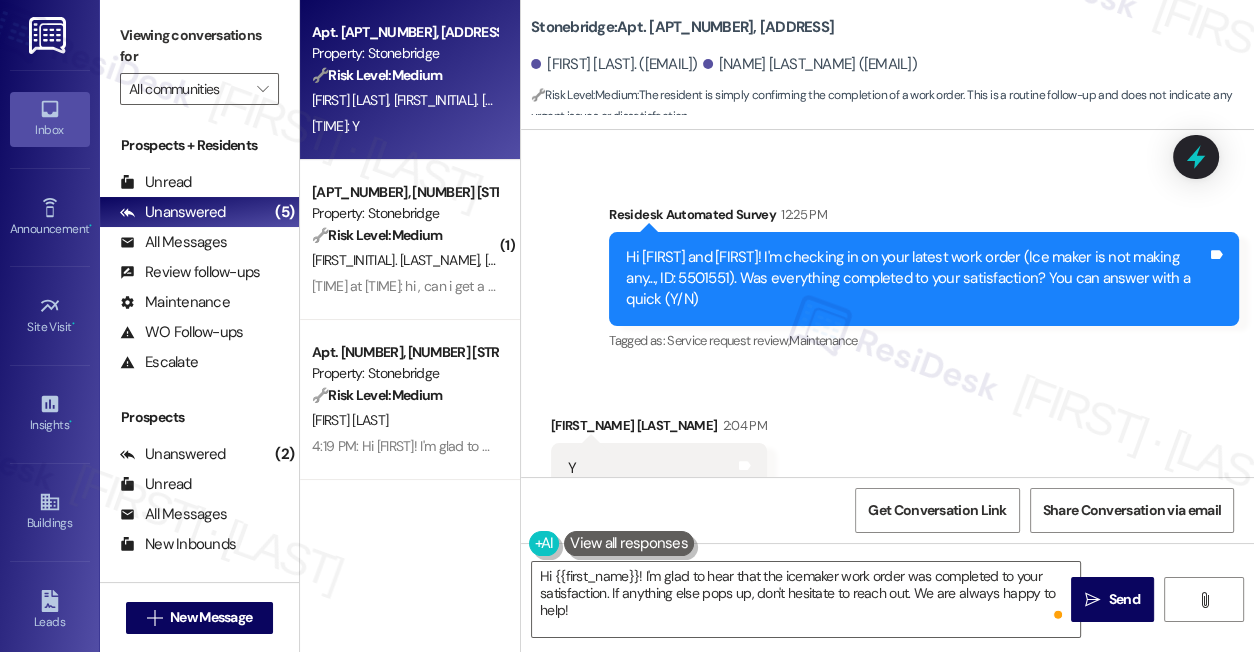 click on "Viewing conversations for" at bounding box center [199, 46] 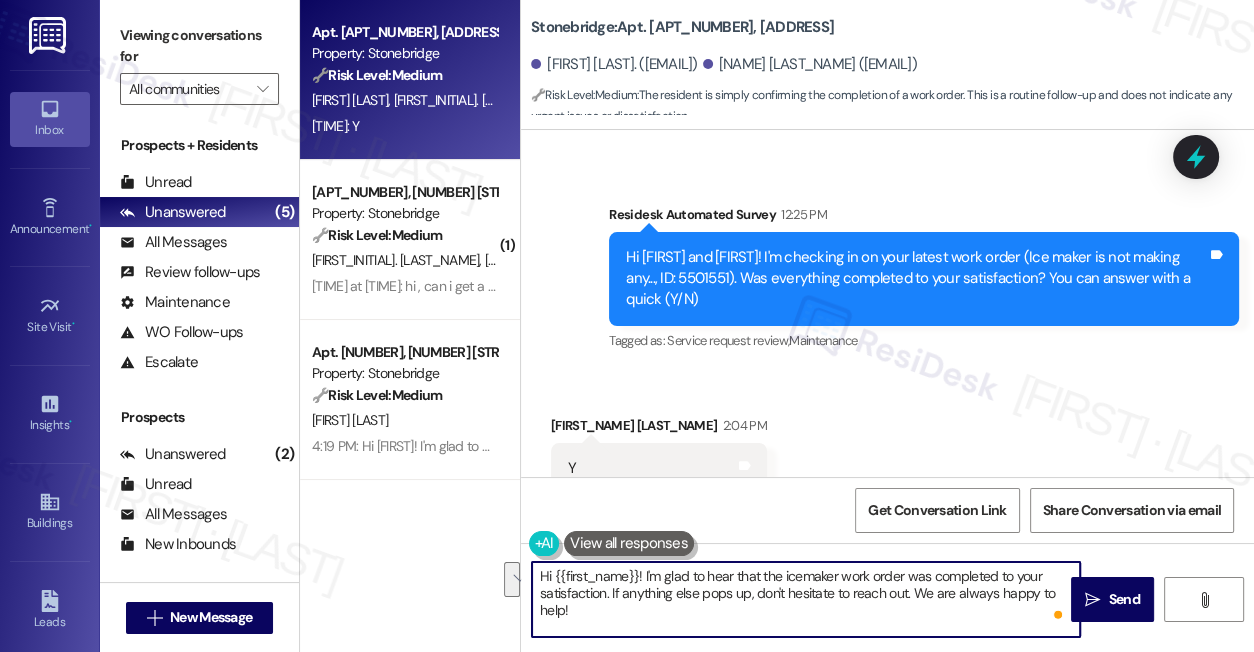 drag, startPoint x: 696, startPoint y: 606, endPoint x: 610, endPoint y: 589, distance: 87.66413 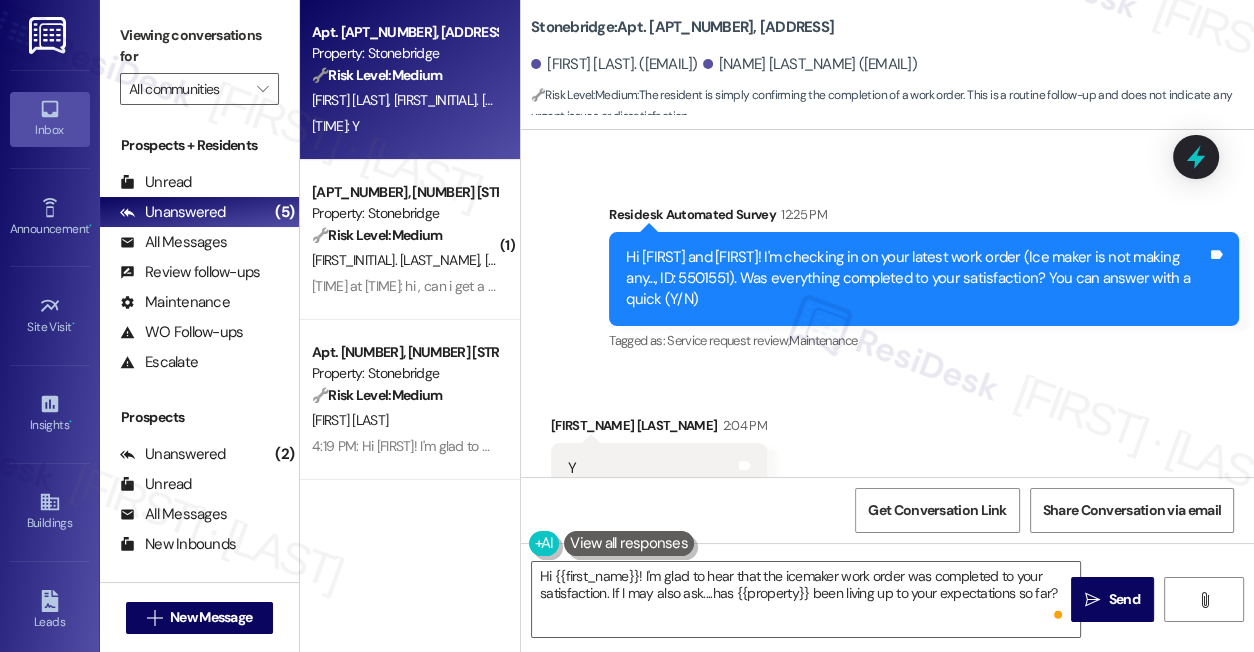 click on "[FIRST] [LAST] [TIME]" at bounding box center [659, 429] 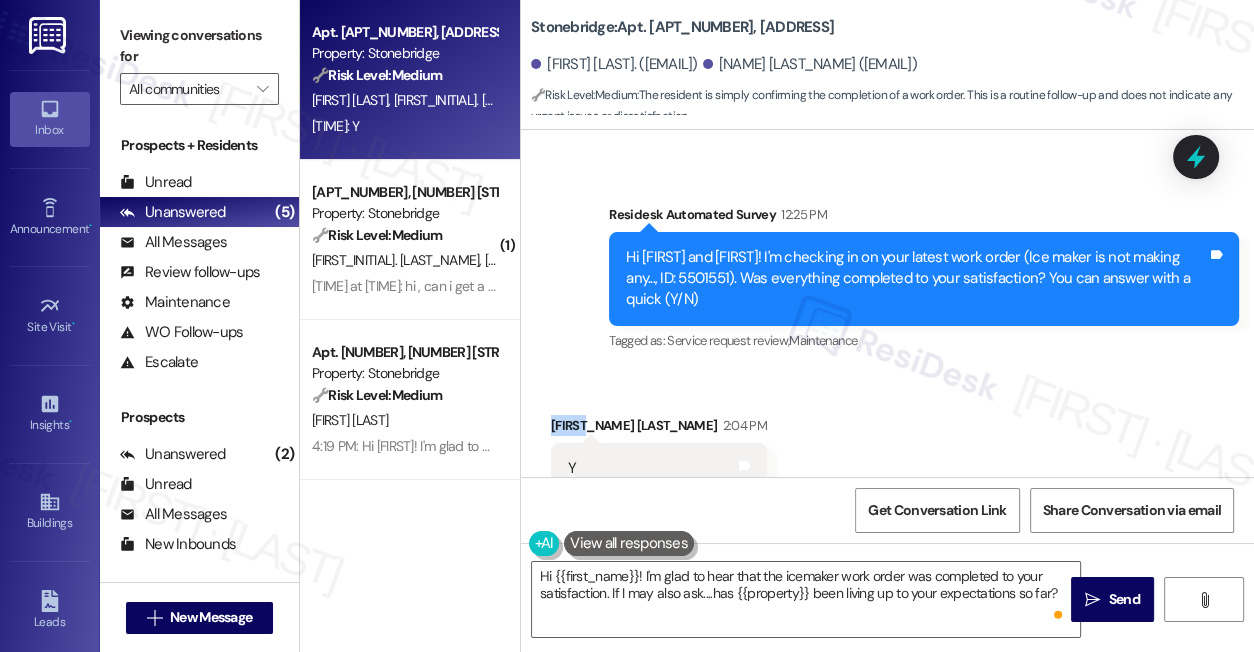 click on "[FIRST] [LAST] [TIME]" at bounding box center (659, 429) 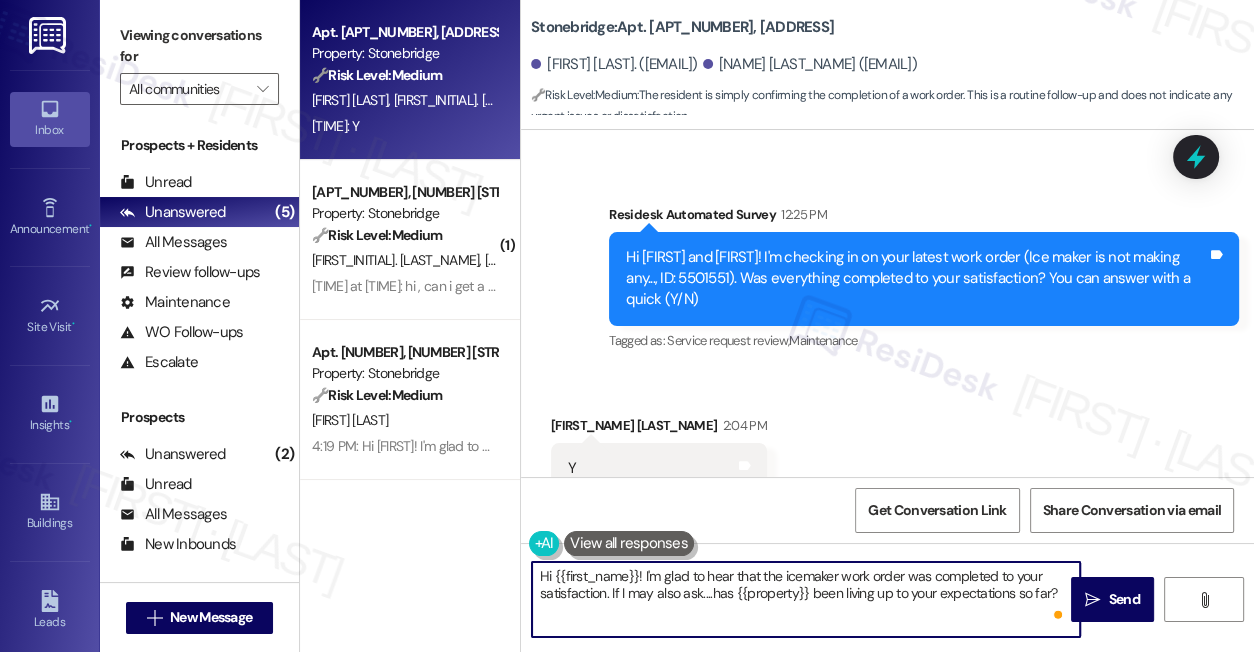 drag, startPoint x: 553, startPoint y: 576, endPoint x: 640, endPoint y: 563, distance: 87.965904 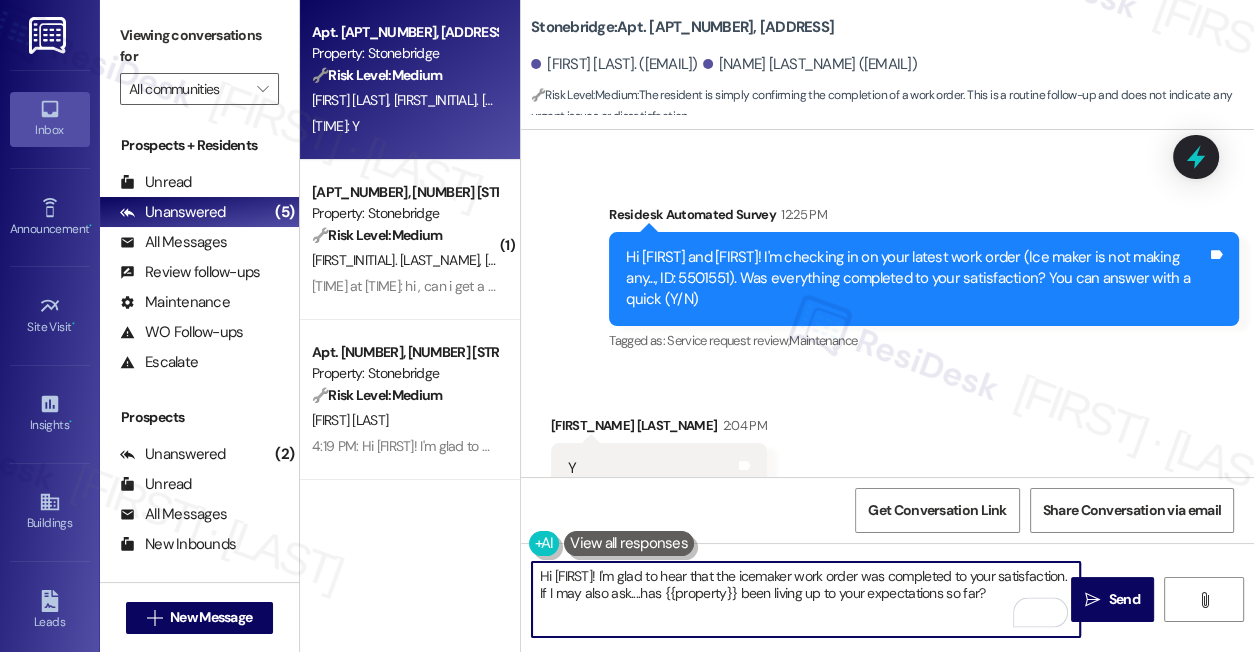 click on "Hi [FIRST]! I'm glad to hear that the icemaker work order was completed to your satisfaction. If I may also ask....has {{property}} been living up to your expectations so far?" at bounding box center (806, 599) 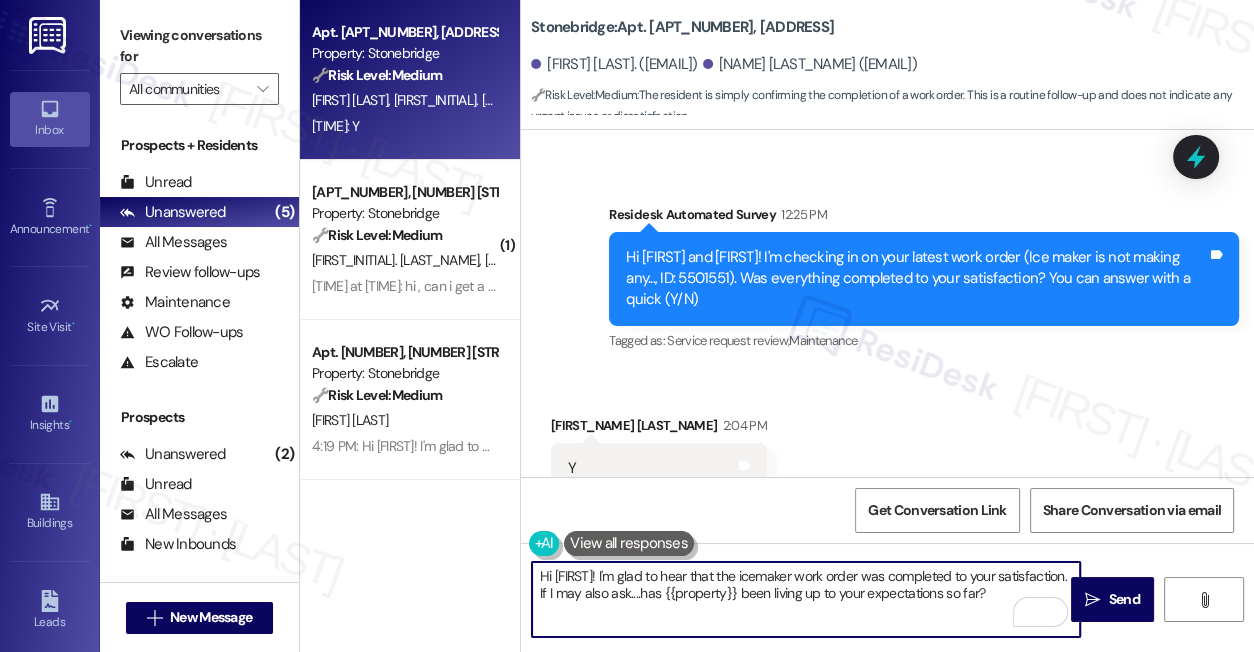 drag, startPoint x: 796, startPoint y: 577, endPoint x: 754, endPoint y: 577, distance: 42 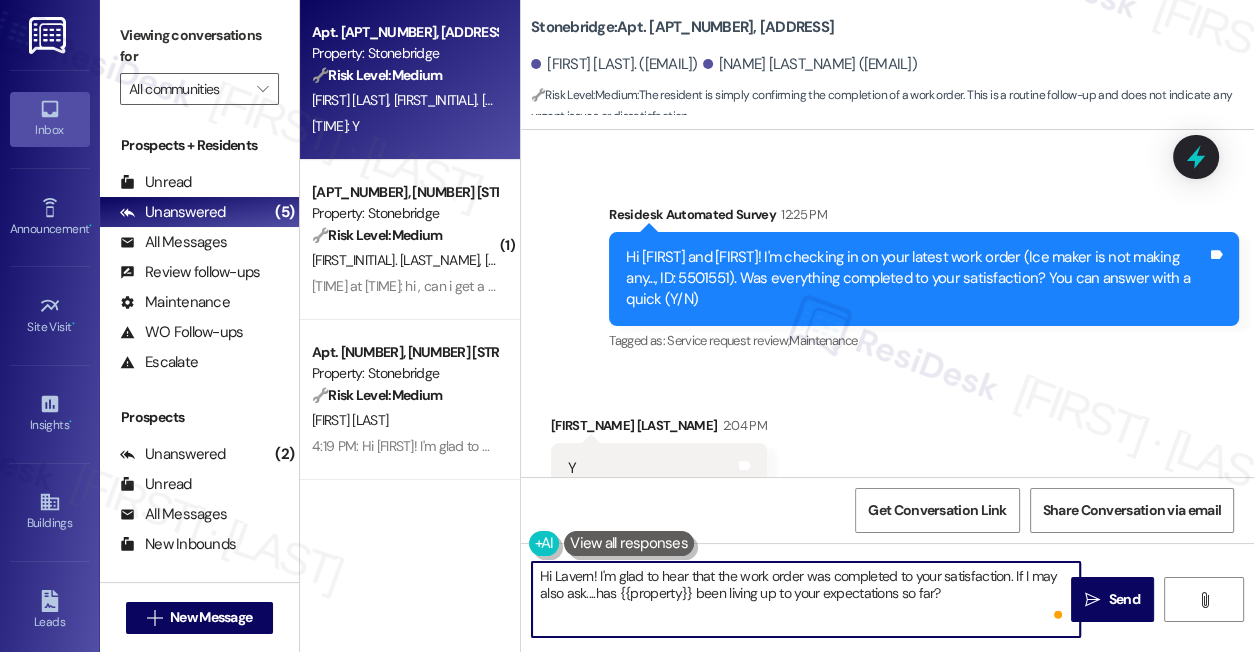 click on "Hi Lavern! I'm glad to hear that the work order was completed to your satisfaction. If I may also ask....has {{property}} been living up to your expectations so far?" at bounding box center (806, 599) 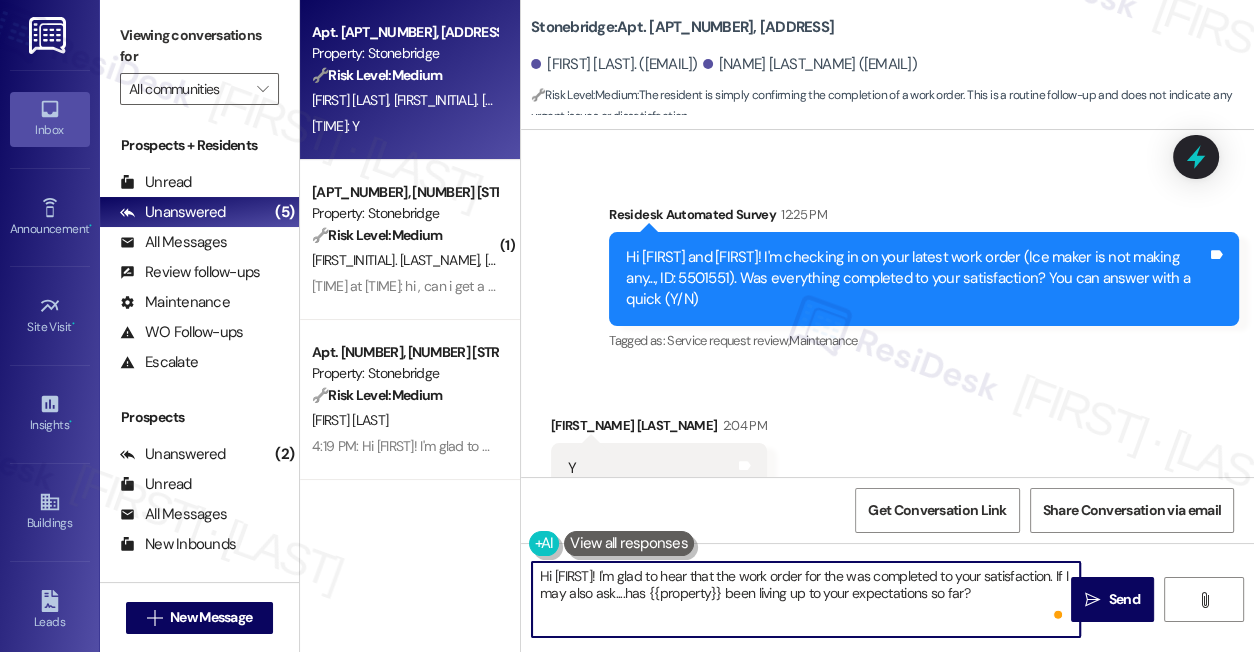 paste on "icemaker" 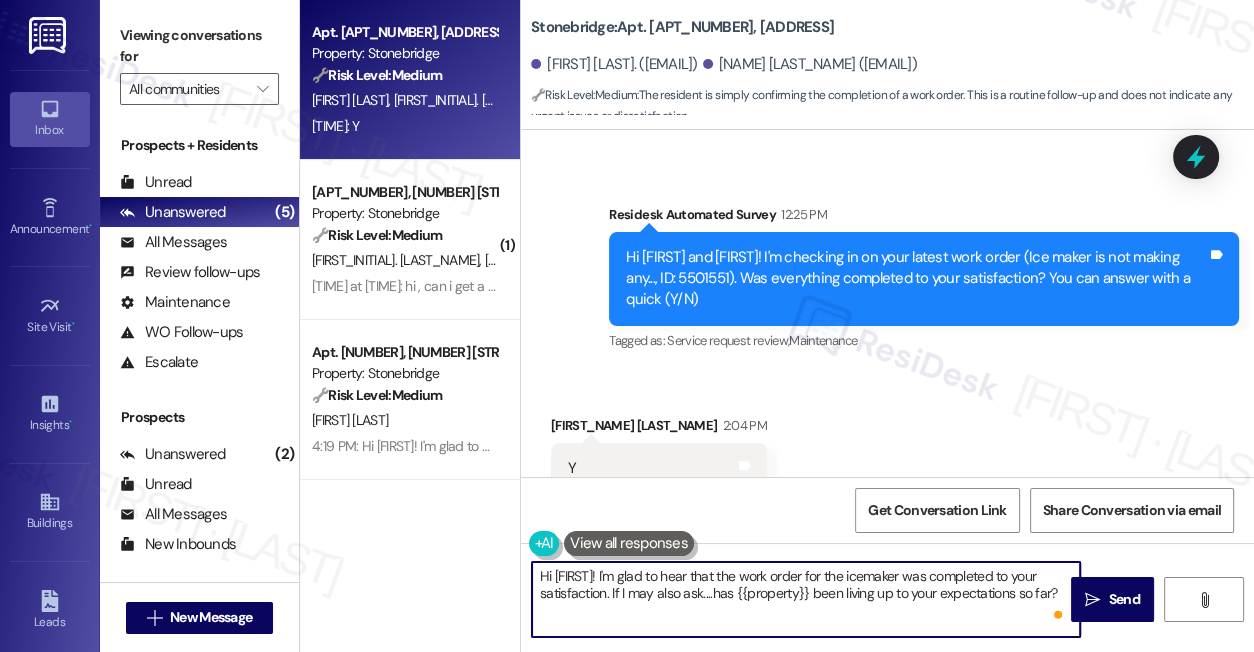 click on "Hi [FIRST]! I'm glad to hear that the work order for the icemaker was completed to your satisfaction. If I may also ask....has {{property}} been living up to your expectations so far?" at bounding box center [806, 599] 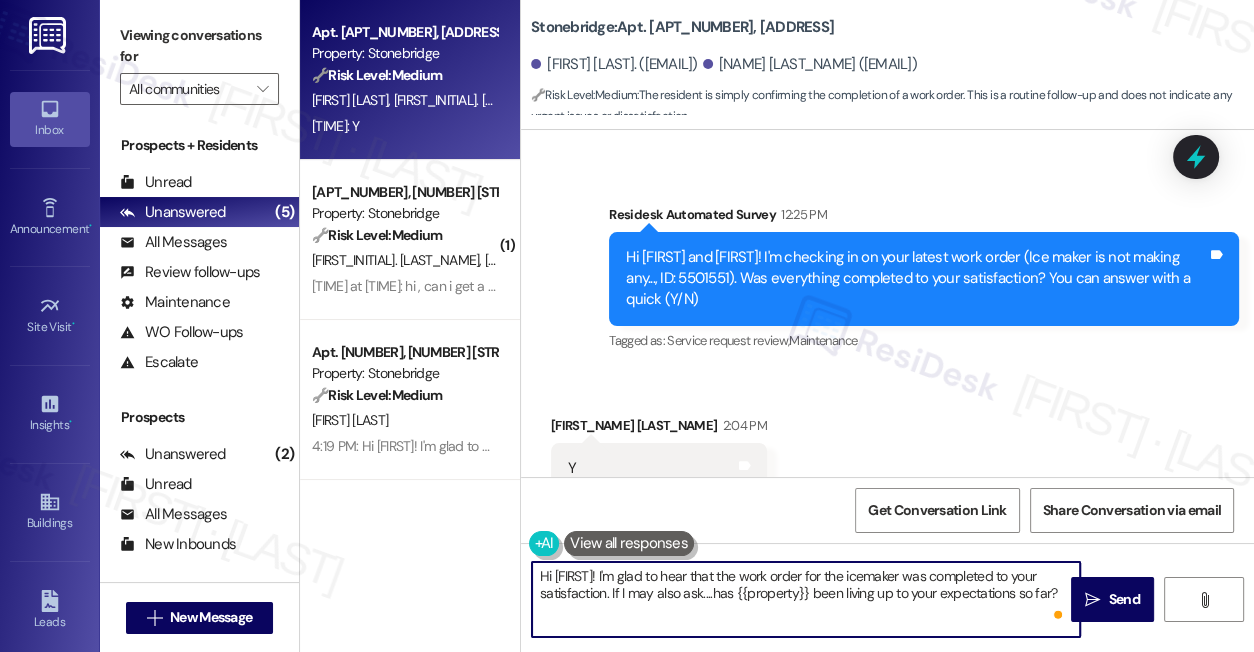 click on "Hi [FIRST]! I'm glad to hear that the work order for the icemaker was completed to your satisfaction. If I may also ask....has {{property}} been living up to your expectations so far?" at bounding box center (806, 599) 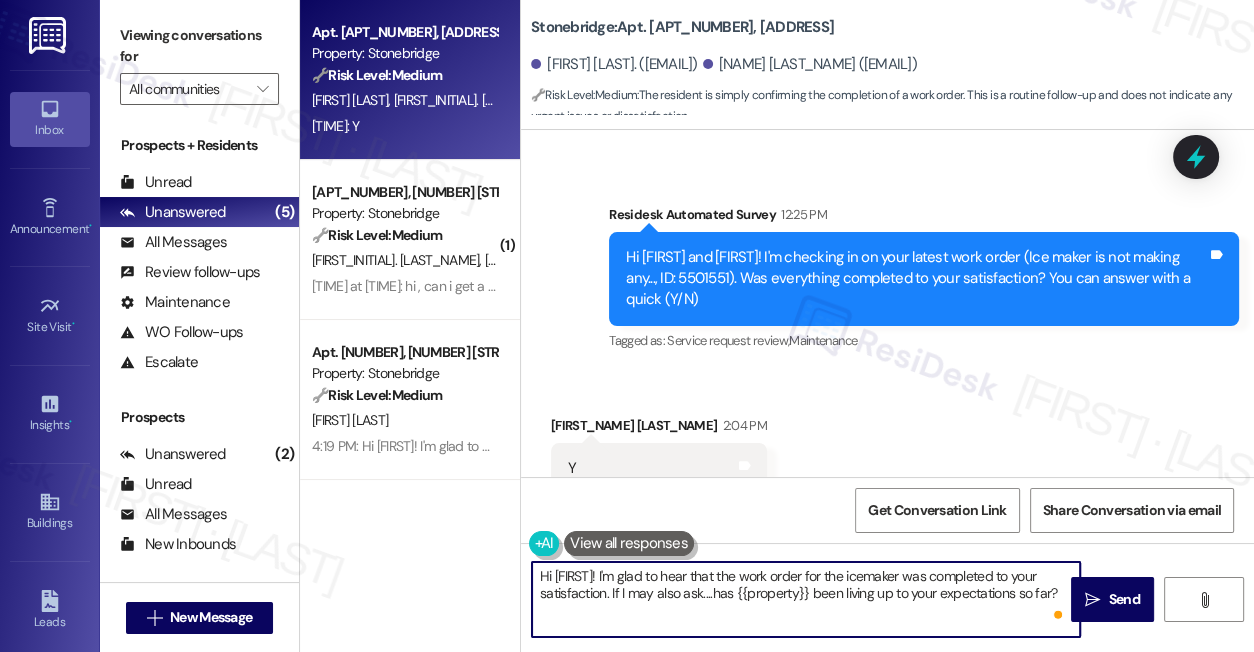 click on "Received via SMS [FIRST] [TIME] Y Tags and notes Tagged as:   Positive response Click to highlight conversations about Positive response" at bounding box center (887, 454) 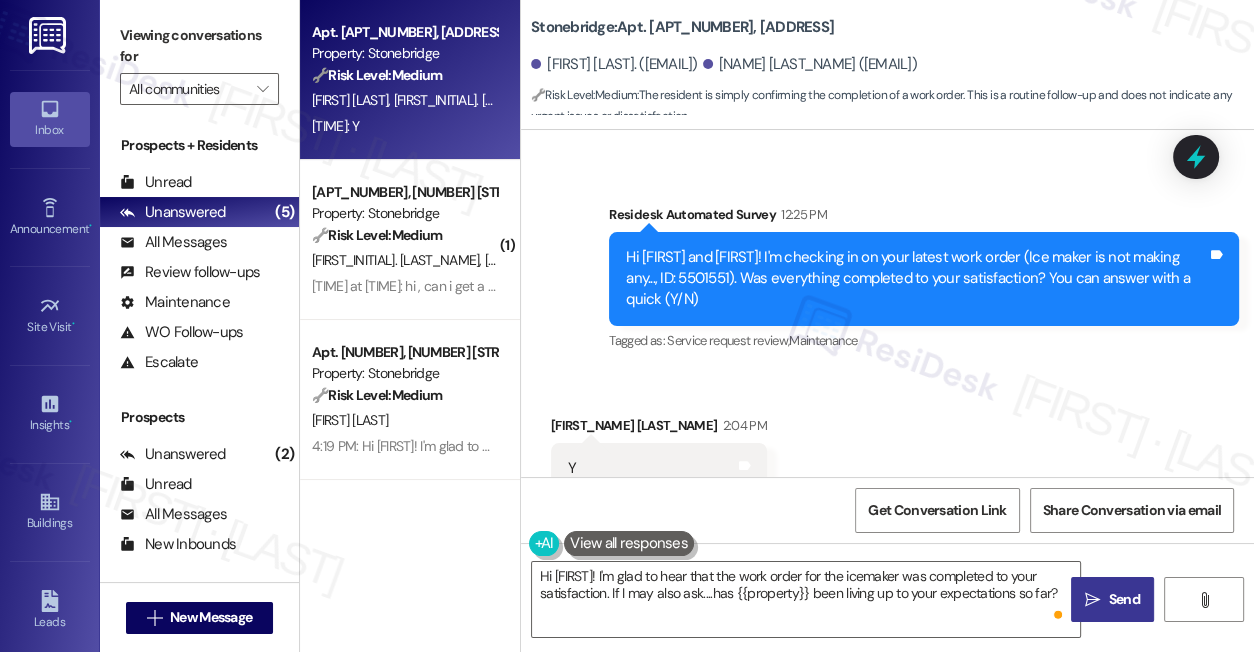 click on " Send" at bounding box center (1112, 599) 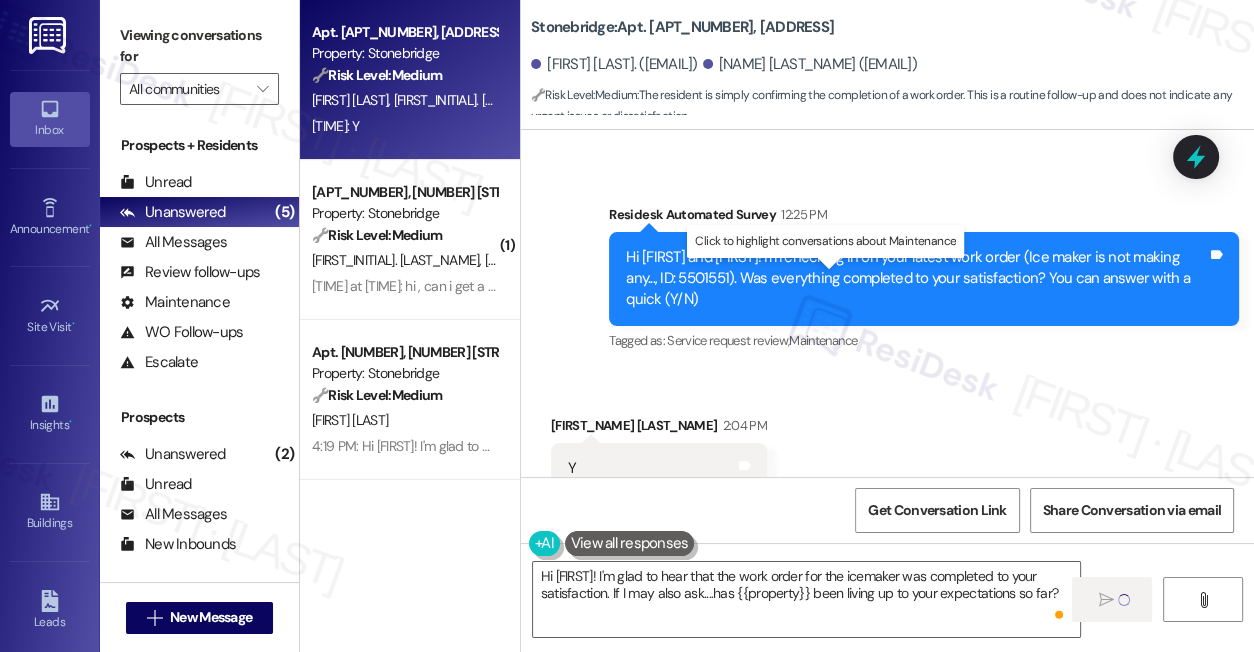 type 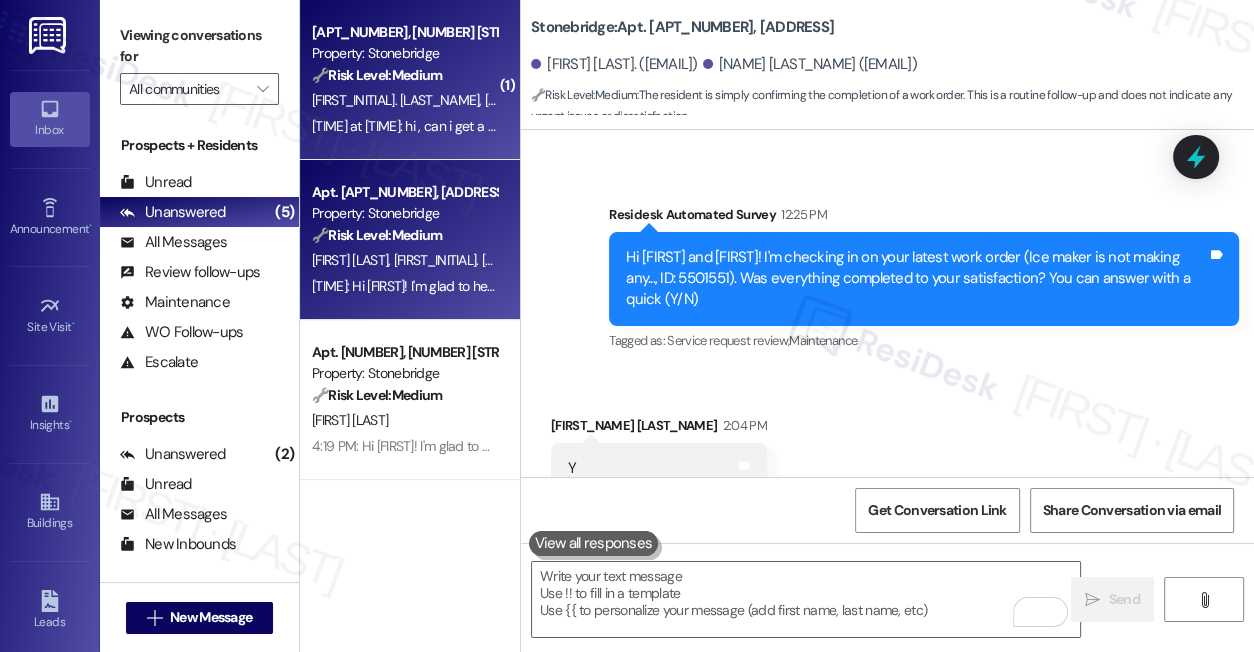 click on "[FIRST] [LAST]" at bounding box center (523, 100) 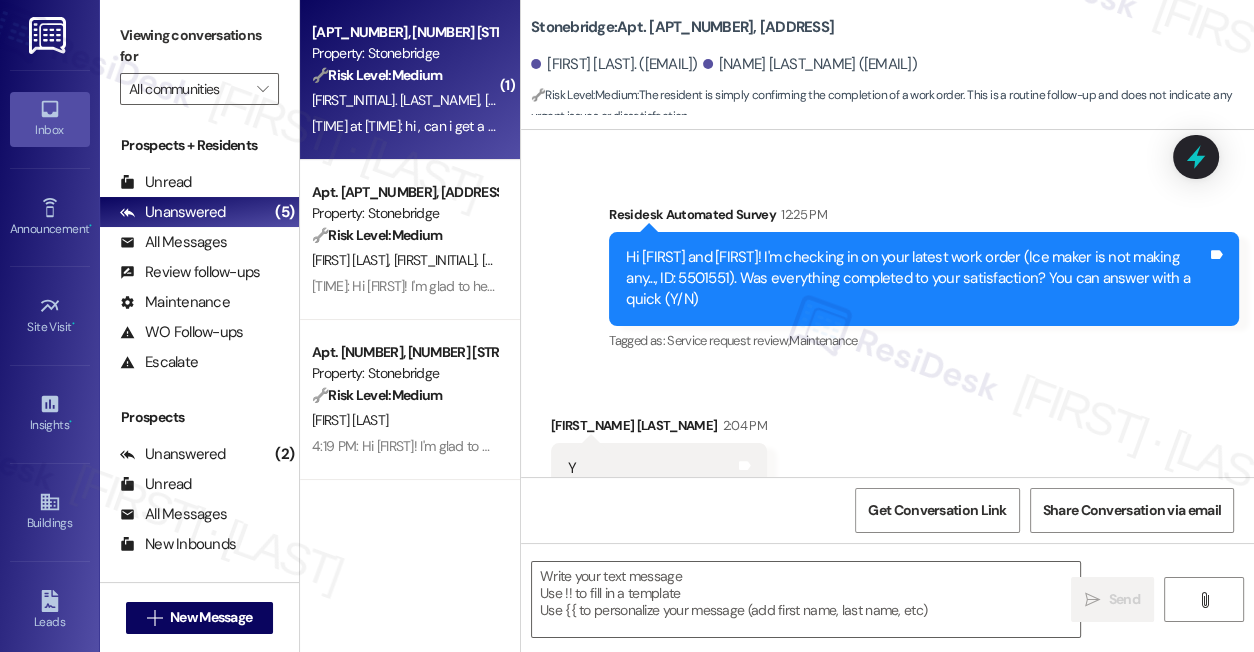 type on "Fetching suggested responses. Please feel free to read through the conversation in the meantime." 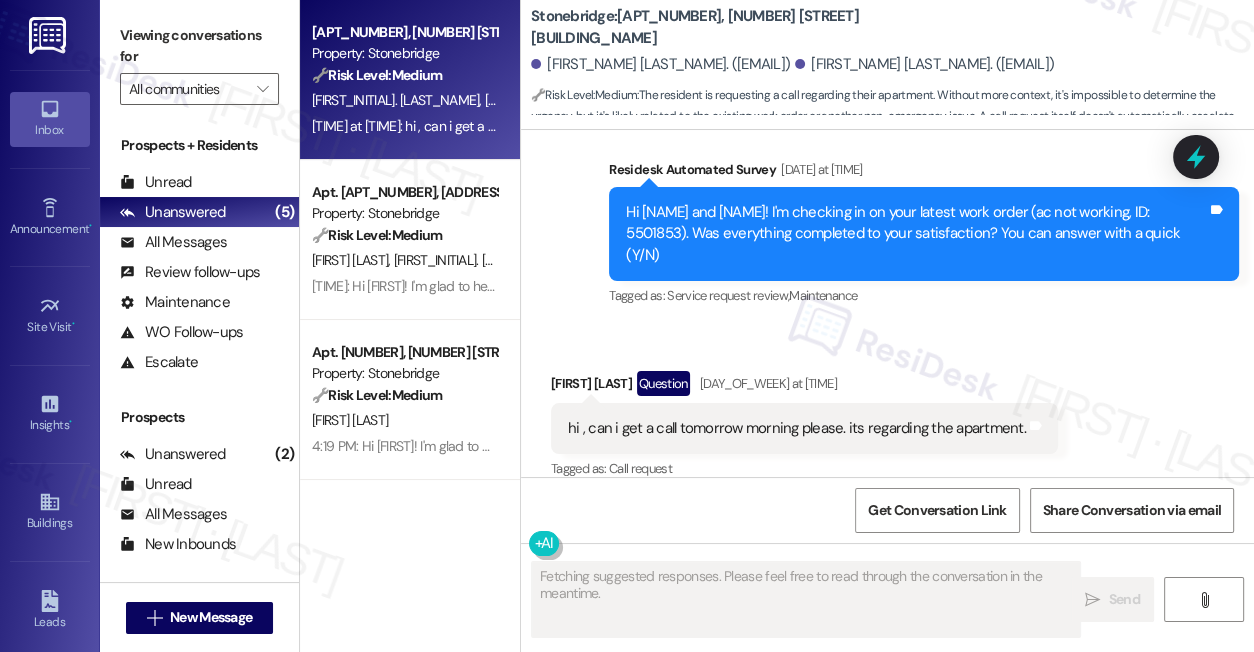 scroll, scrollTop: 3746, scrollLeft: 0, axis: vertical 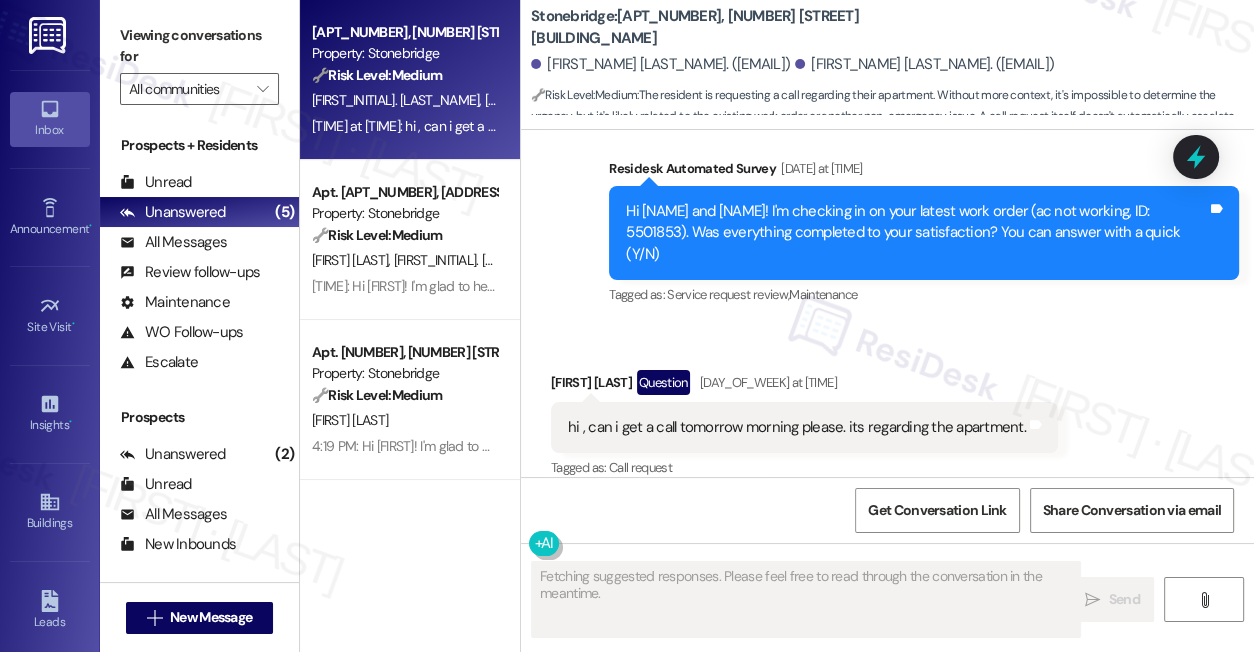 click on "hi , can i get a call tomorrow morning please. its regarding the apartment." at bounding box center (797, 427) 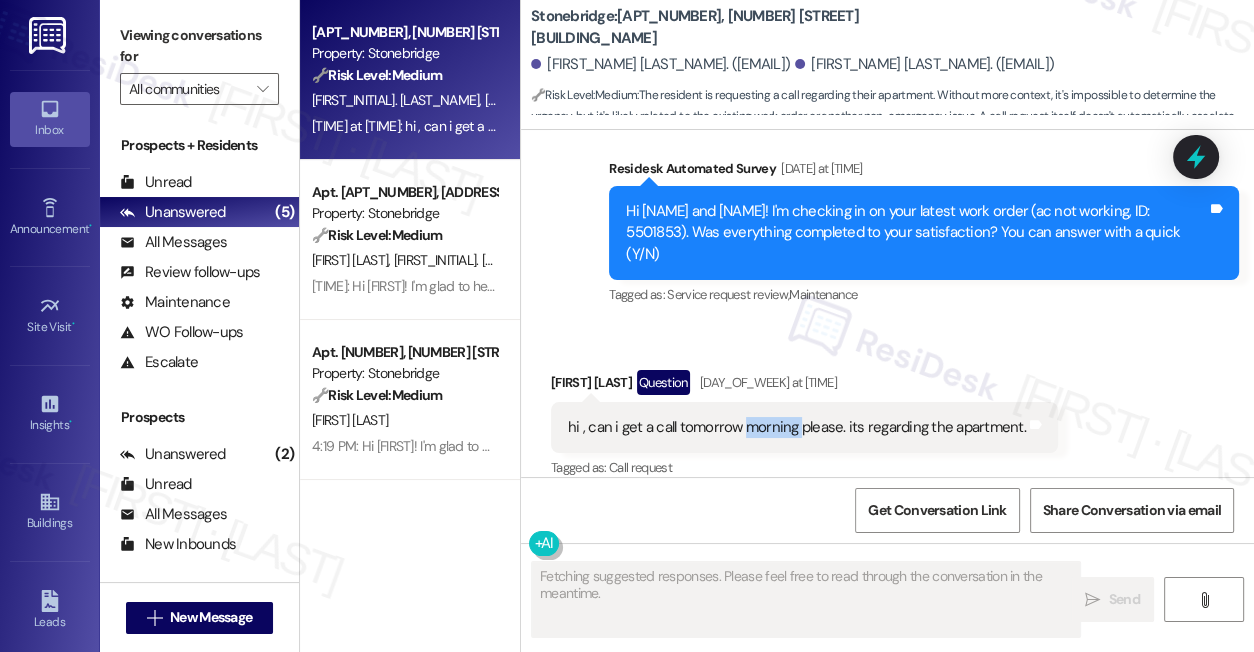 click on "hi , can i get a call tomorrow morning please. its regarding the apartment." at bounding box center [797, 427] 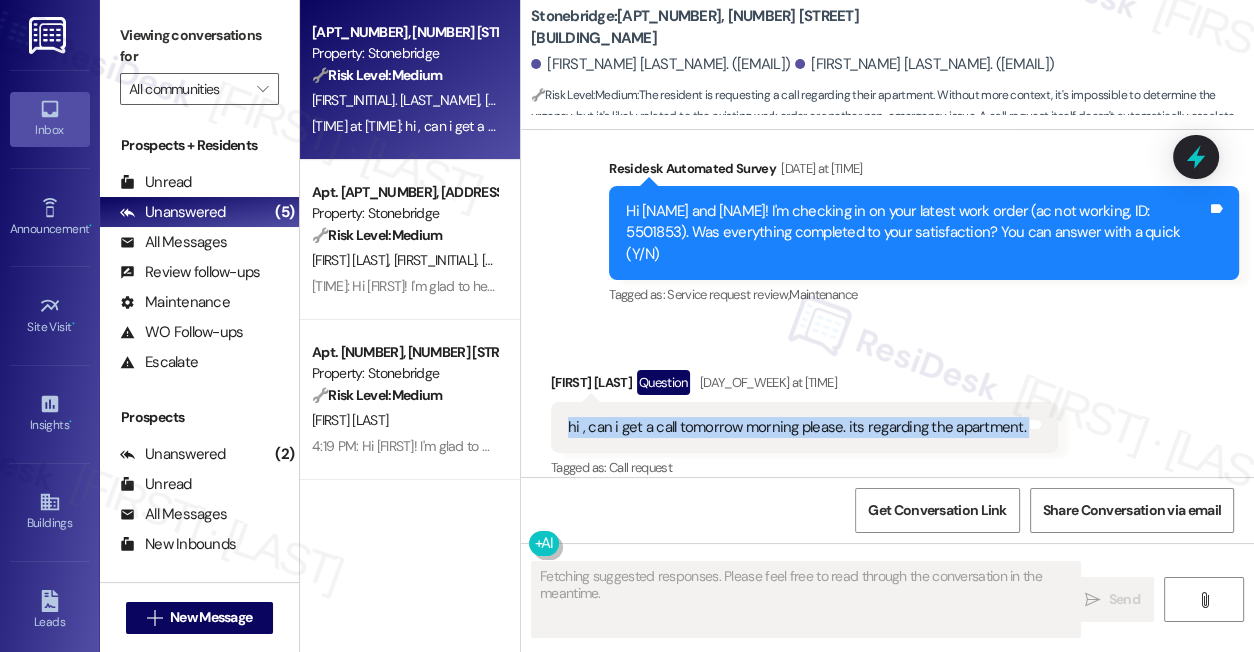 click on "hi , can i get a call tomorrow morning please. its regarding the apartment." at bounding box center (797, 427) 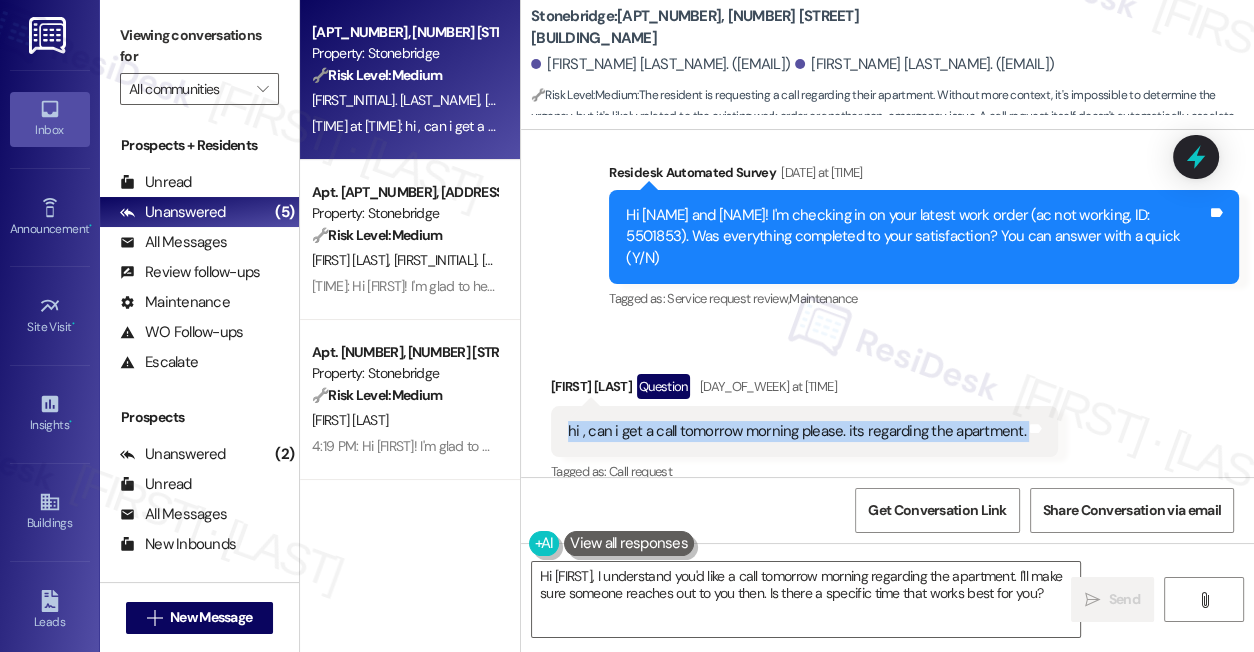 scroll, scrollTop: 3746, scrollLeft: 0, axis: vertical 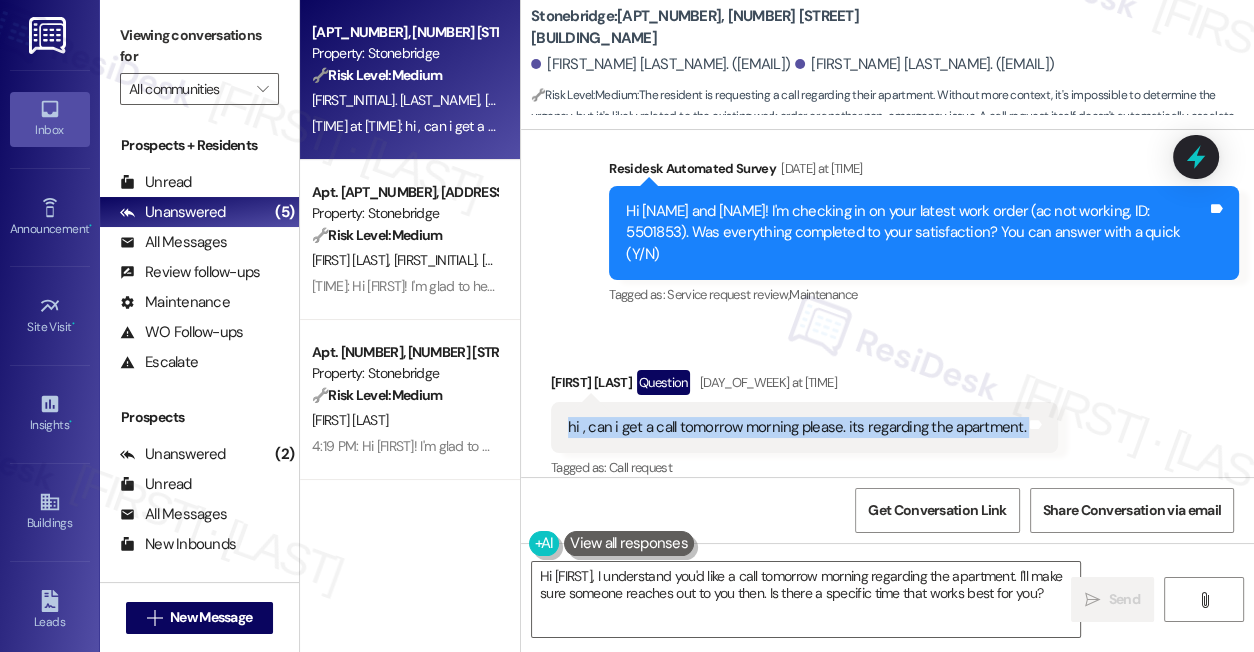 click on "hi , can i get a call tomorrow morning please. its regarding the apartment." at bounding box center [797, 427] 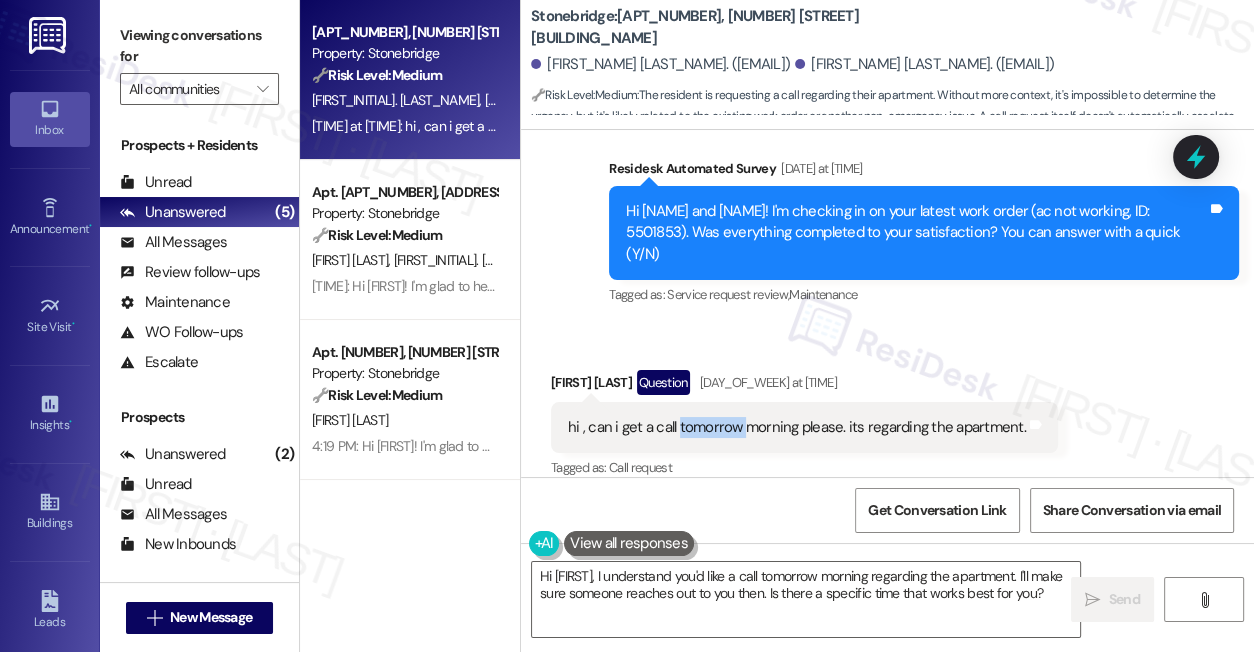 click on "hi , can i get a call tomorrow morning please. its regarding the apartment." at bounding box center (797, 427) 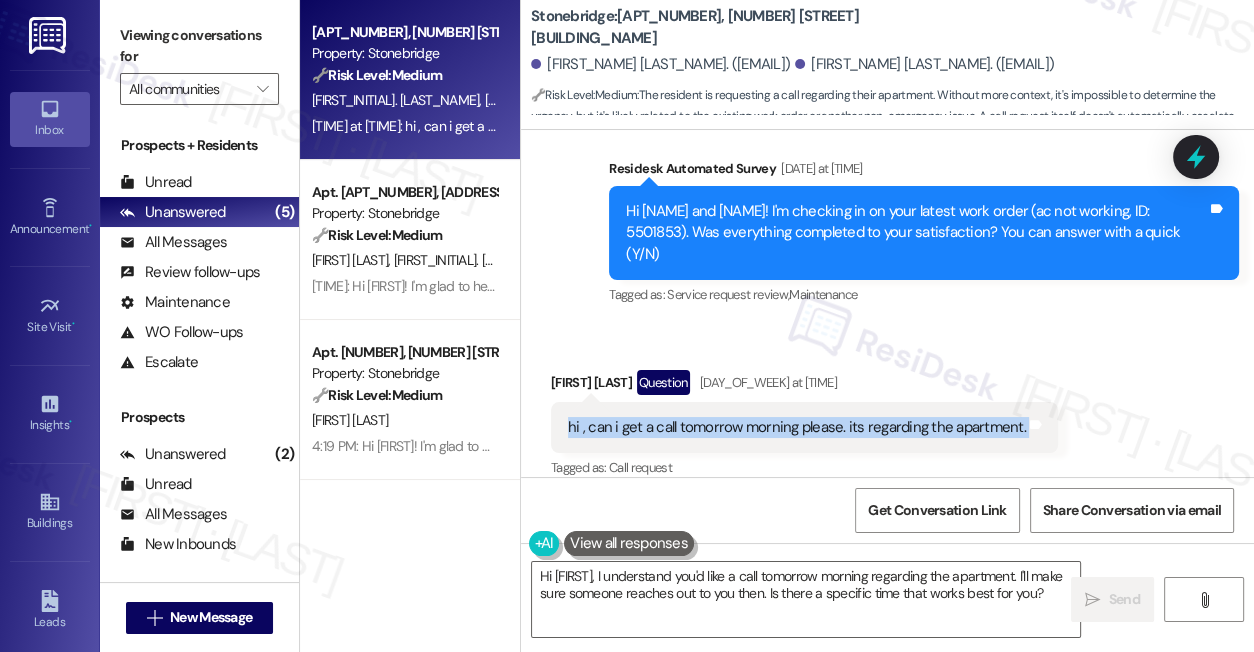 click on "hi , can i get a call tomorrow morning please. its regarding the apartment." at bounding box center (797, 427) 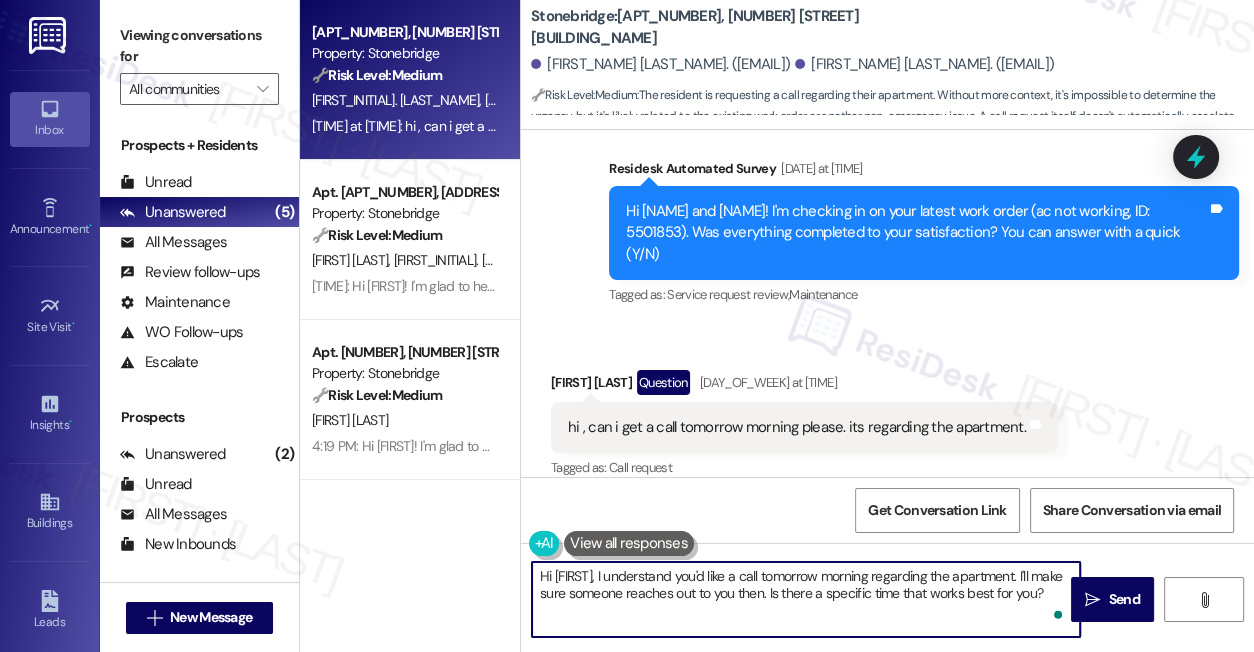 drag, startPoint x: 552, startPoint y: 602, endPoint x: 528, endPoint y: 595, distance: 25 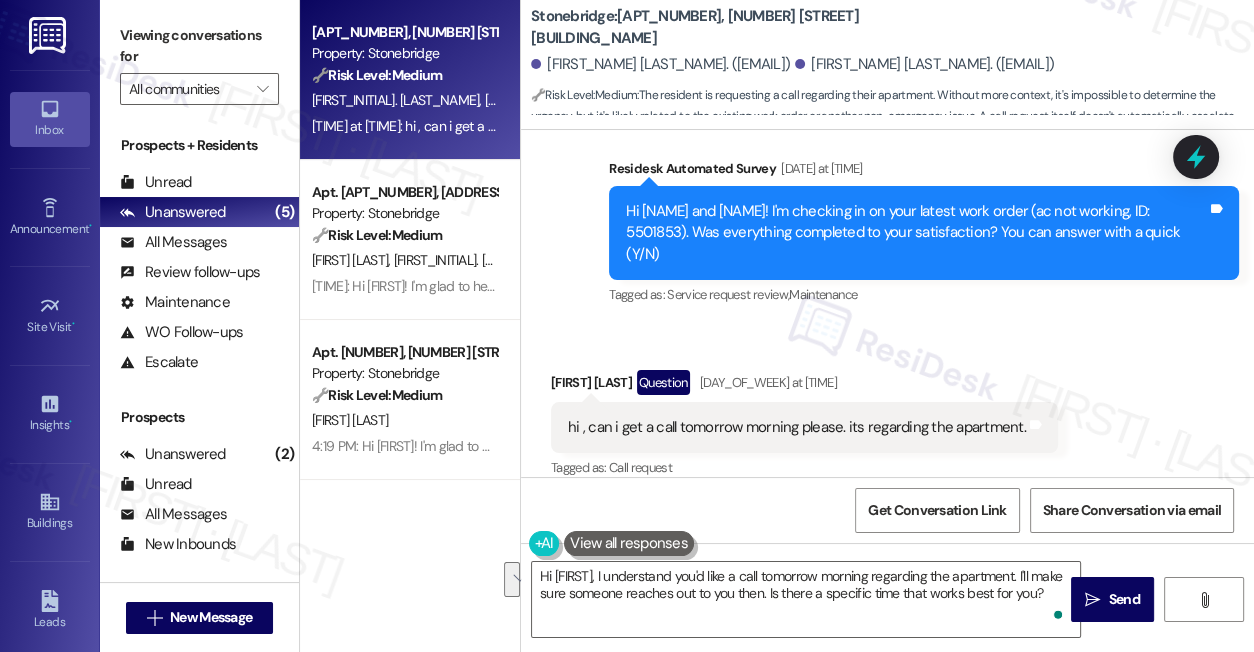 click on "Viewing conversations for All communities " at bounding box center [199, 62] 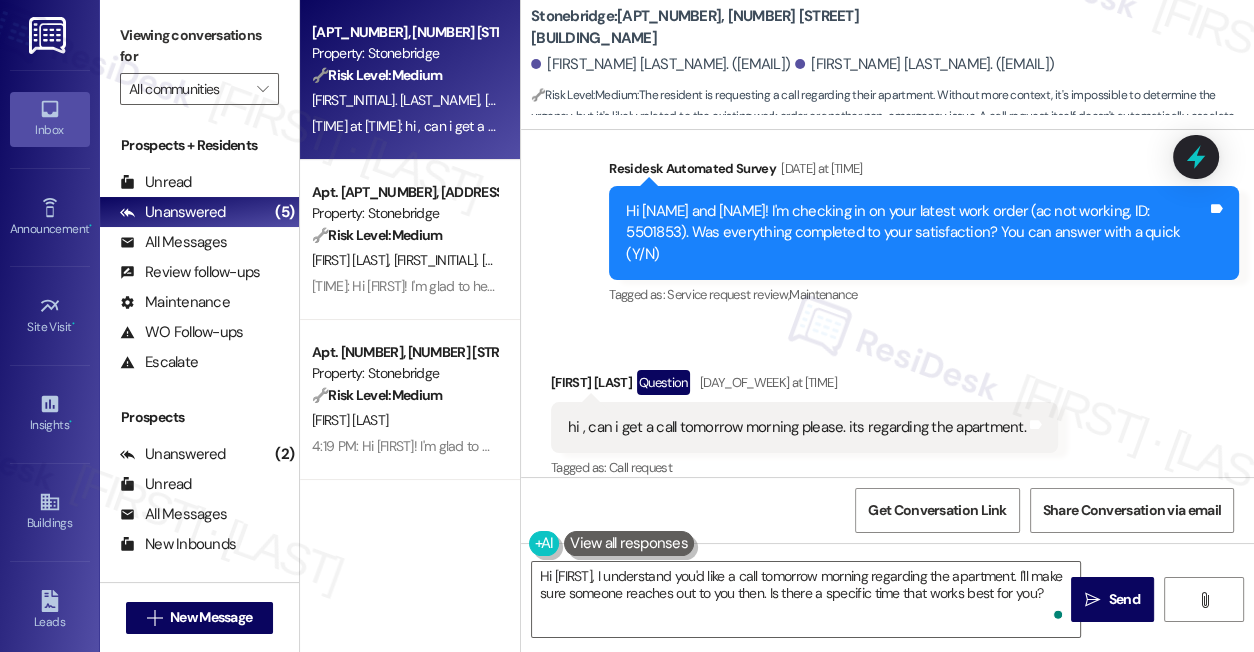 click on "hi , can i get a call tomorrow morning please. its regarding the apartment. Tags and notes" at bounding box center [804, 427] 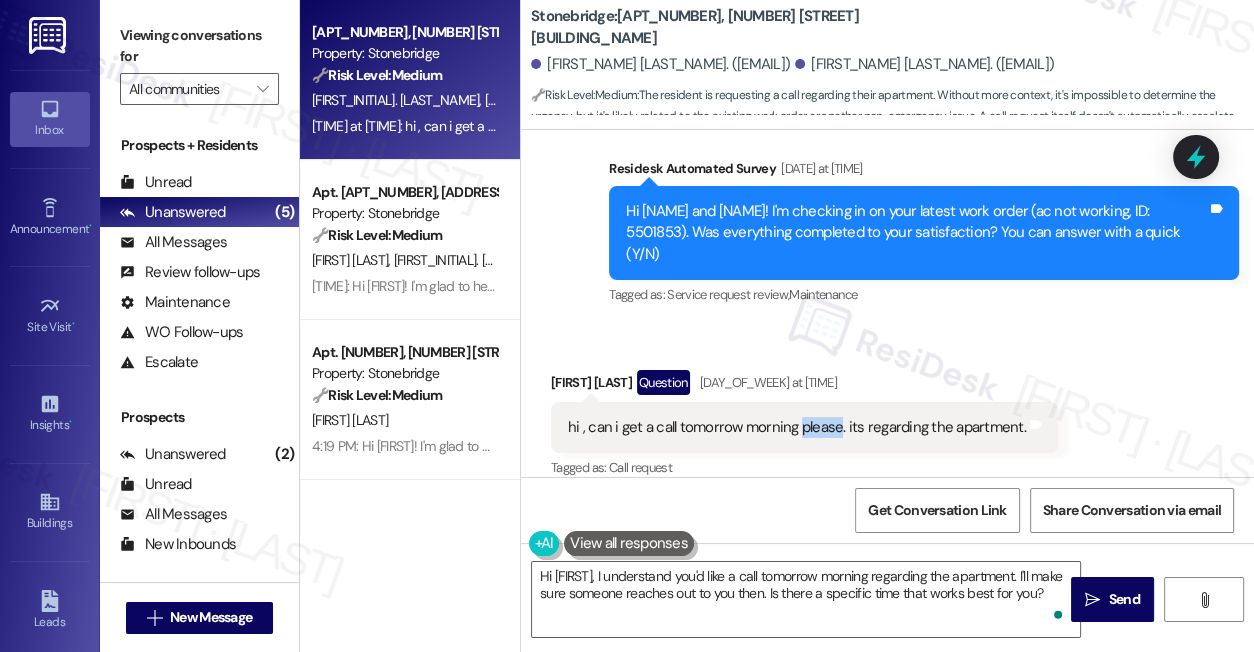 click on "hi , can i get a call tomorrow morning please. its regarding the apartment. Tags and notes" at bounding box center [804, 427] 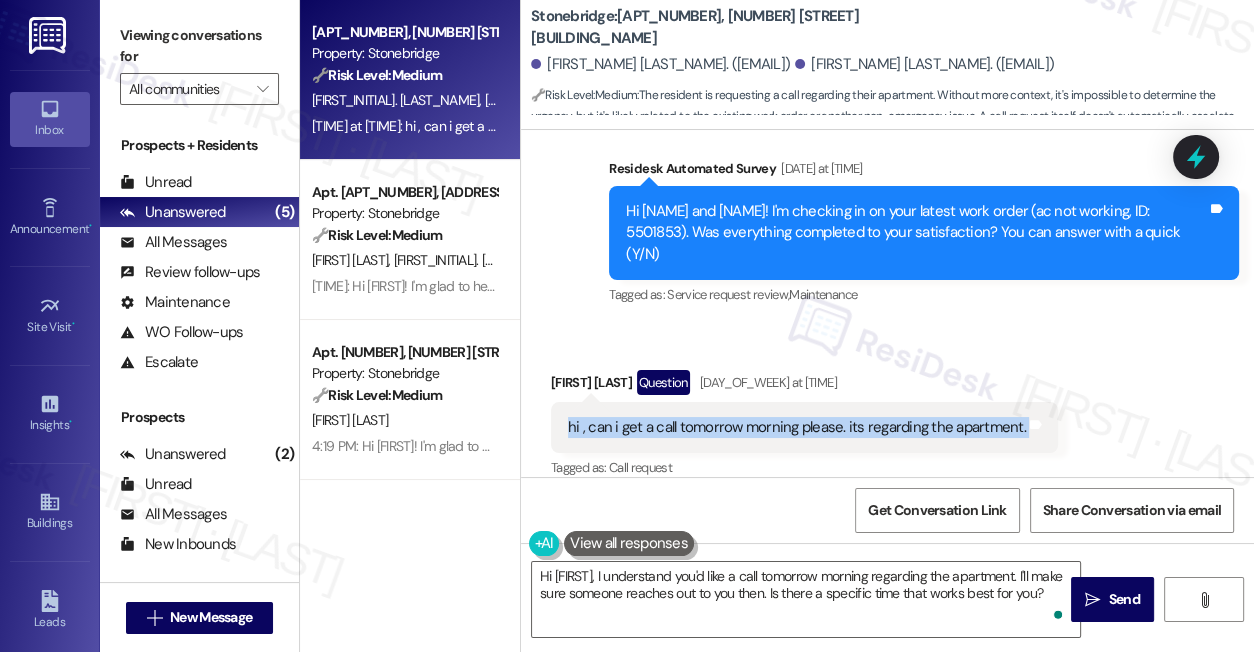 click on "hi , can i get a call tomorrow morning please. its regarding the apartment. Tags and notes" at bounding box center (804, 427) 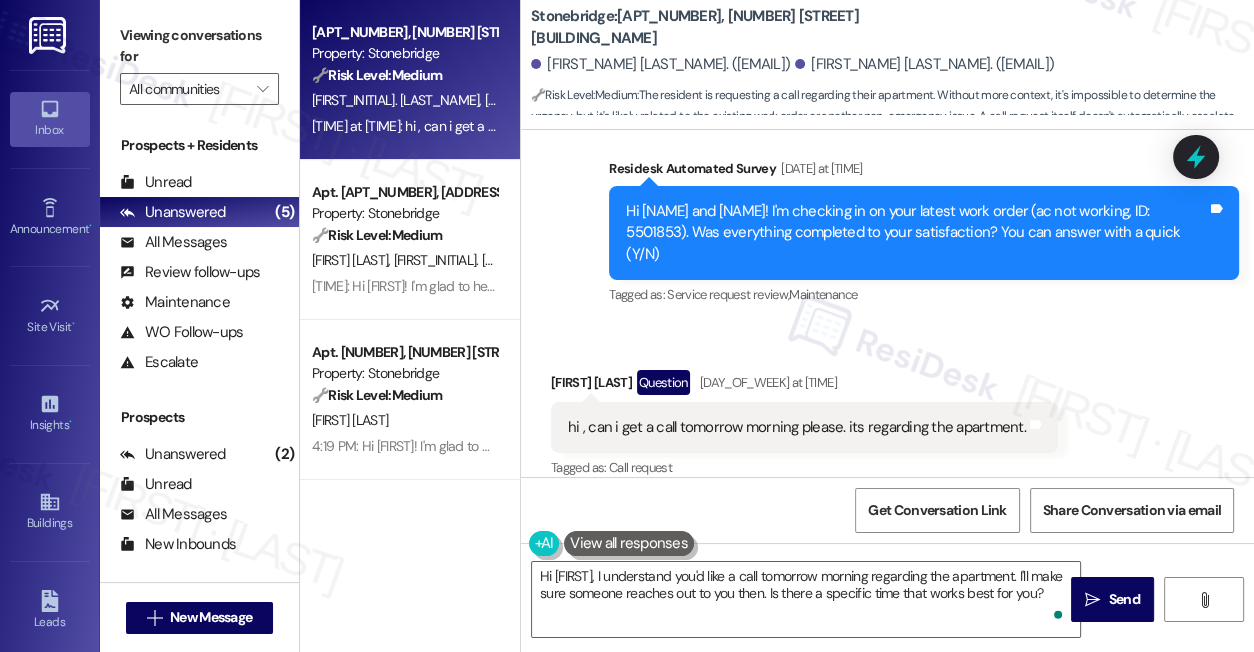 click on "[FIRST] [LAST] Question [TIME]" at bounding box center [804, 386] 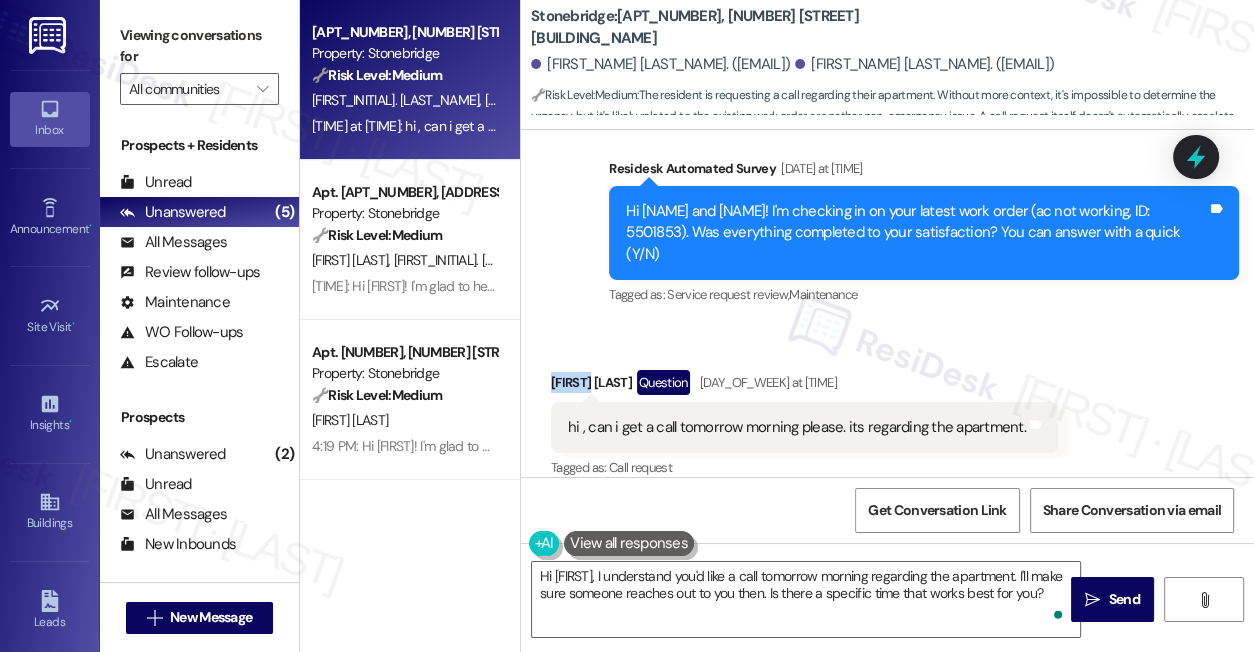 click on "[FIRST] [LAST] Question [TIME]" at bounding box center [804, 386] 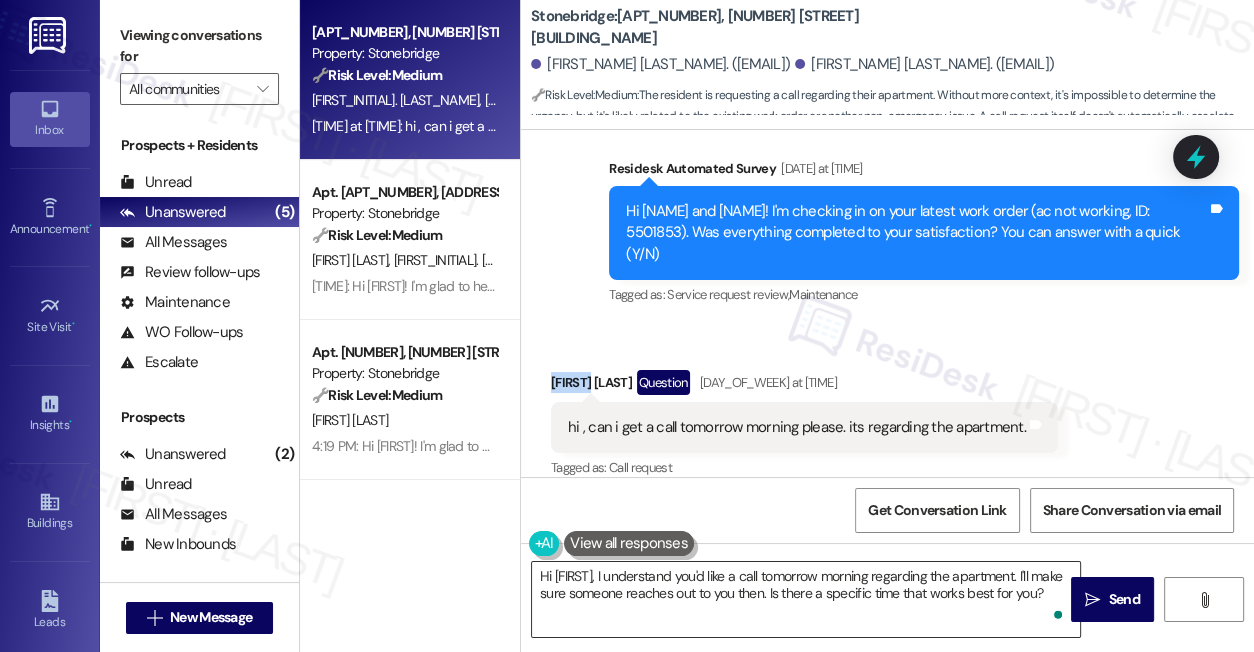 copy on "[NAME]" 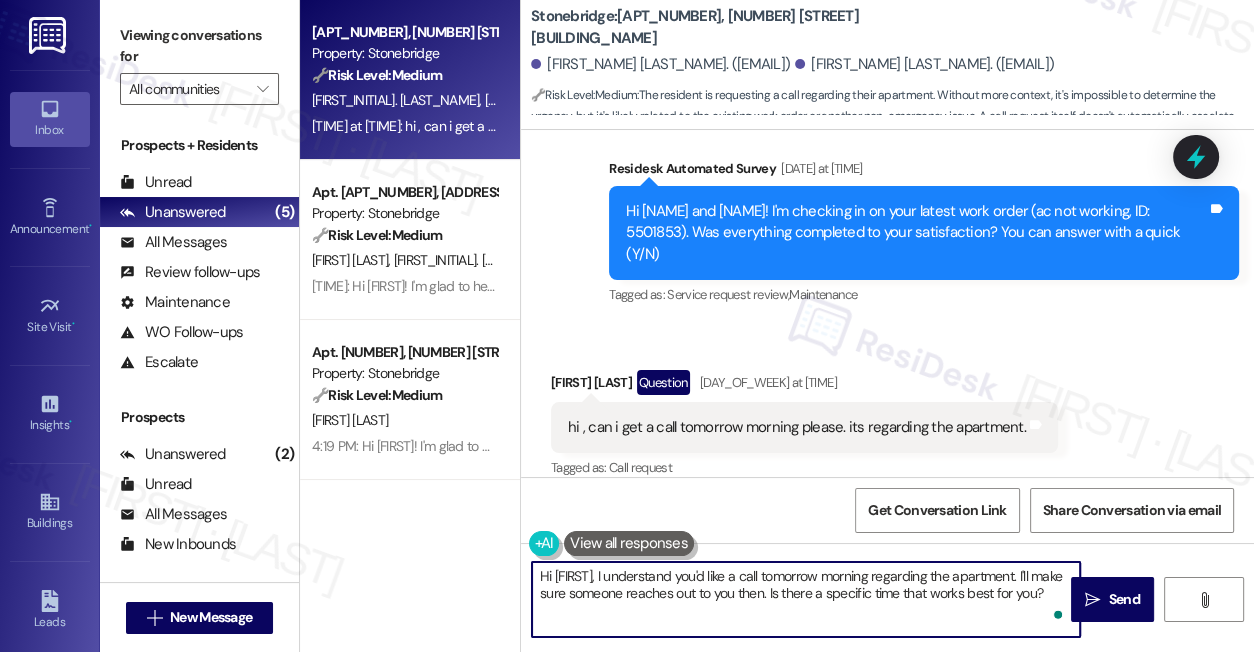 drag, startPoint x: 554, startPoint y: 573, endPoint x: 637, endPoint y: 569, distance: 83.09633 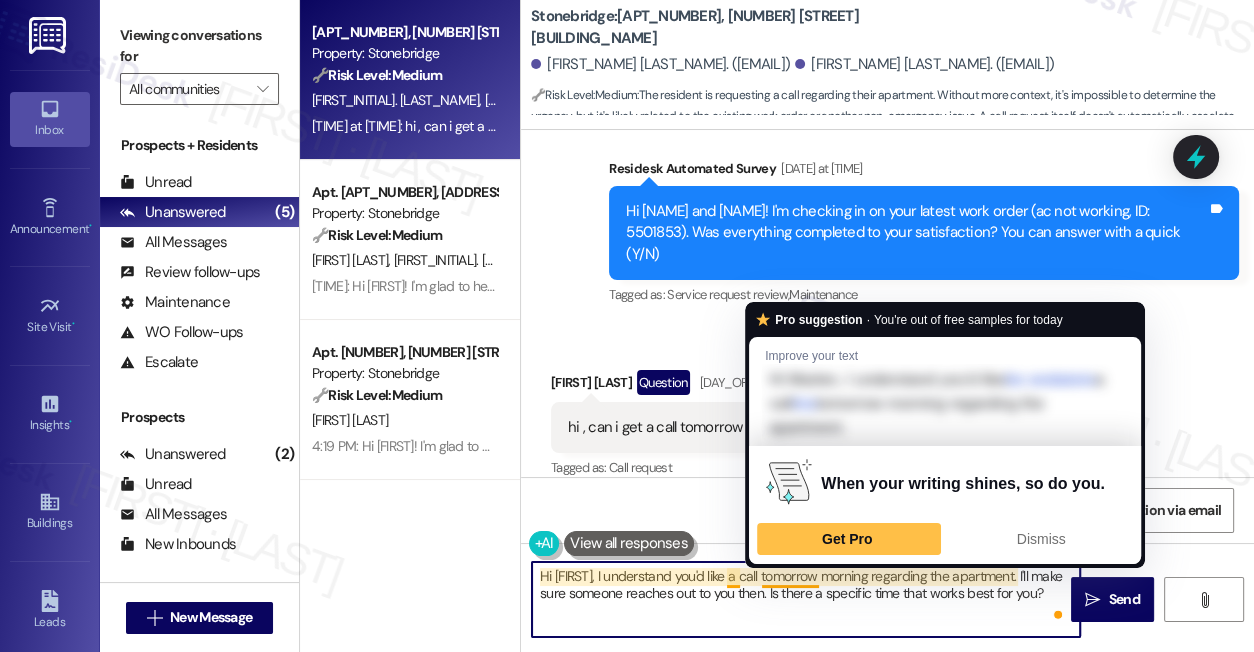 click on "Hi [FIRST], I understand you'd like a call tomorrow morning regarding the apartment. I'll make sure someone reaches out to you then. Is there a specific time that works best for you?" at bounding box center [806, 599] 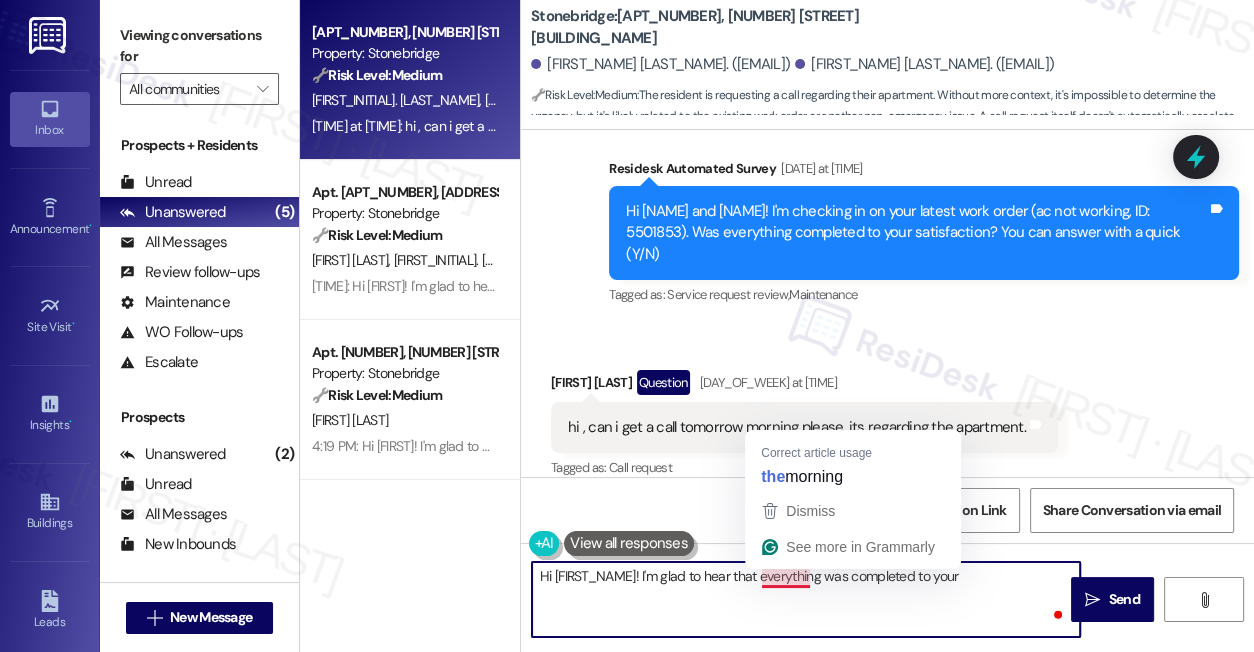 click on "Hi [FIRST_NAME]! I'm glad to hear that everything was completed to your" at bounding box center (806, 599) 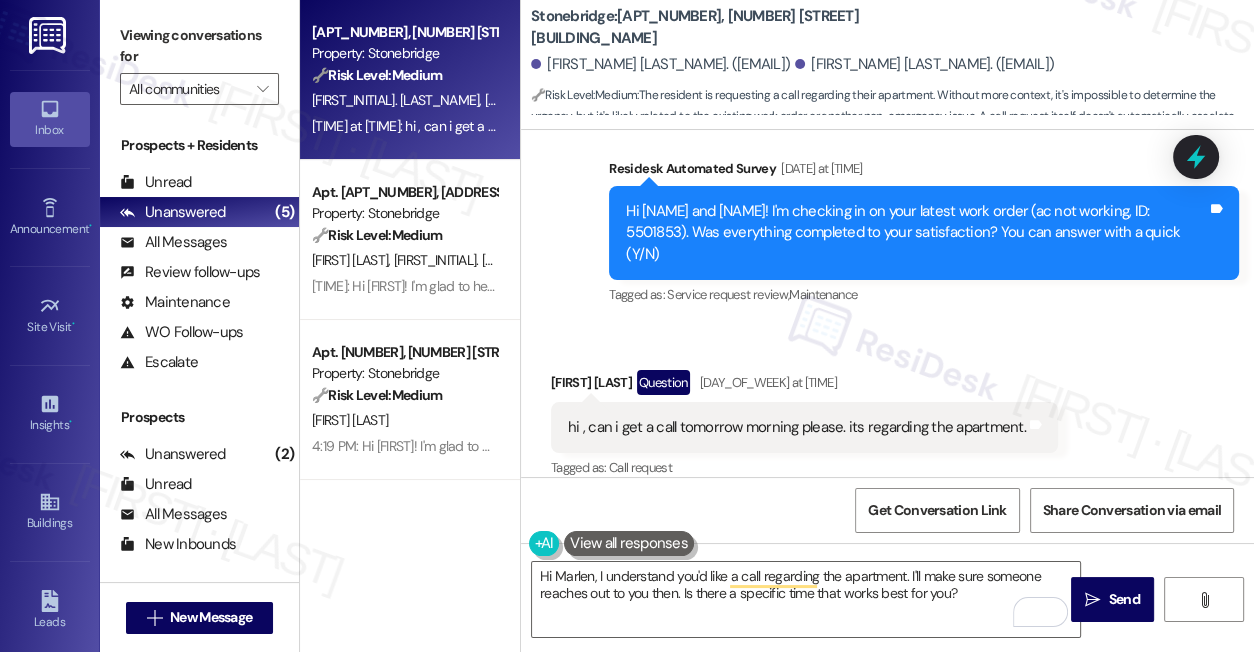click on "Viewing conversations for" at bounding box center [199, 46] 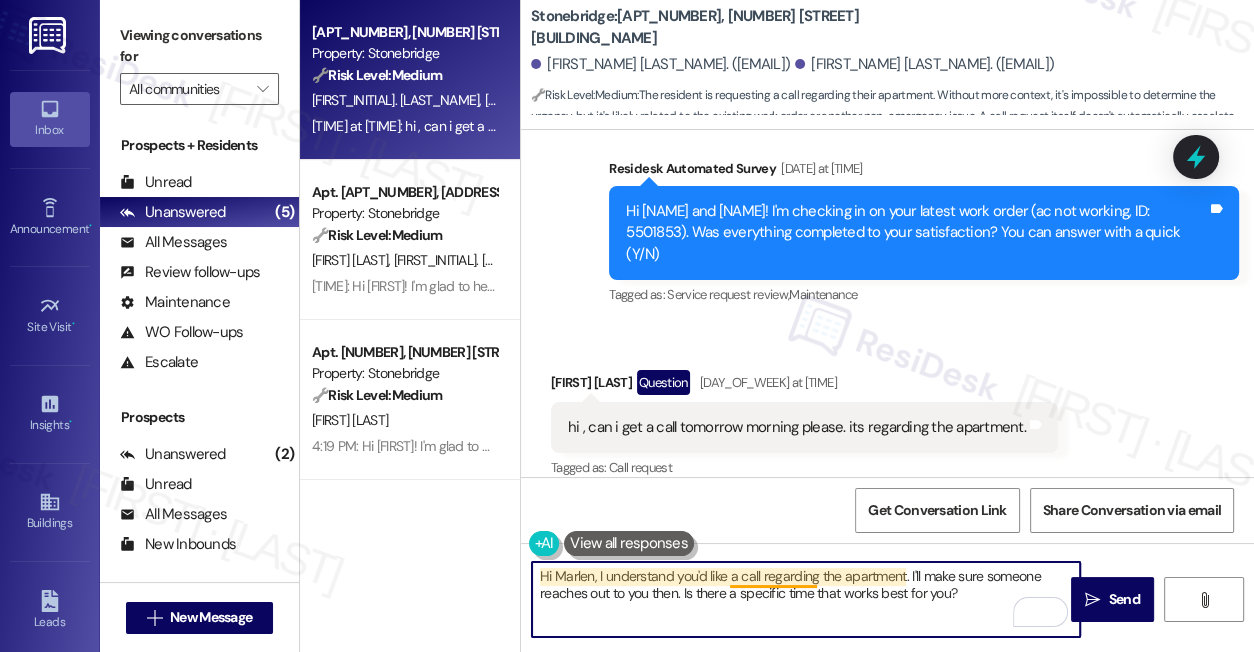 click on "Hi Marlen, I understand you'd like a call regarding the apartment. I'll make sure someone reaches out to you then. Is there a specific time that works best for you?" at bounding box center [806, 599] 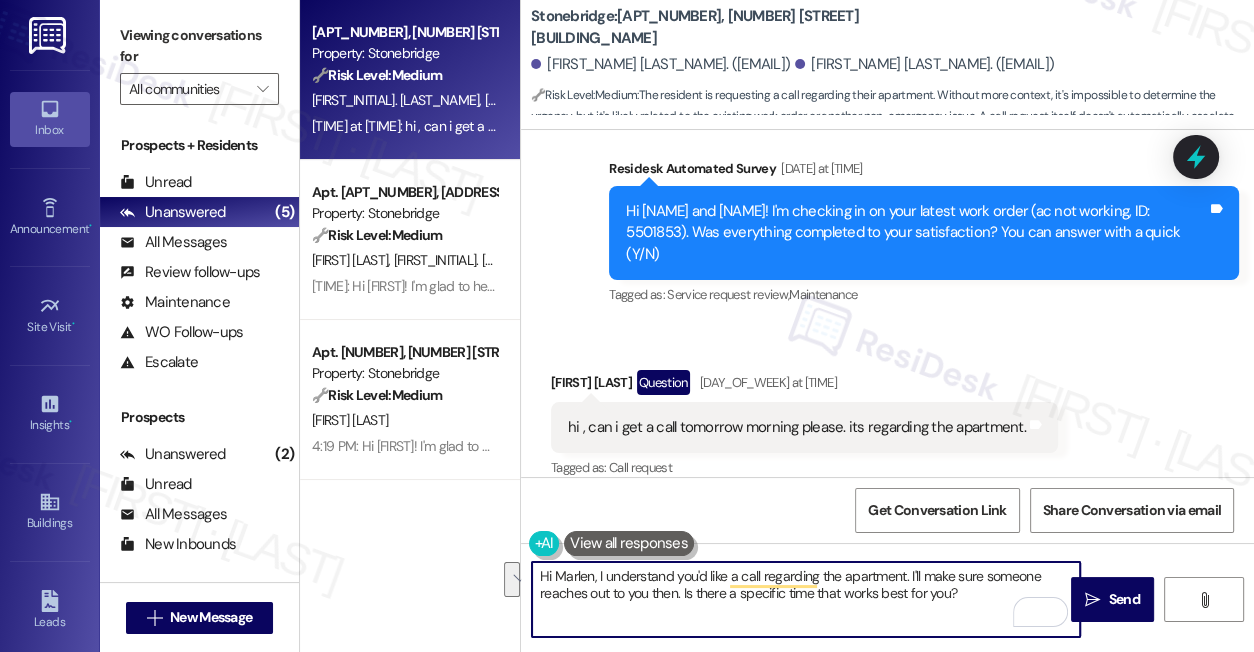 drag, startPoint x: 598, startPoint y: 575, endPoint x: 1021, endPoint y: 593, distance: 423.3828 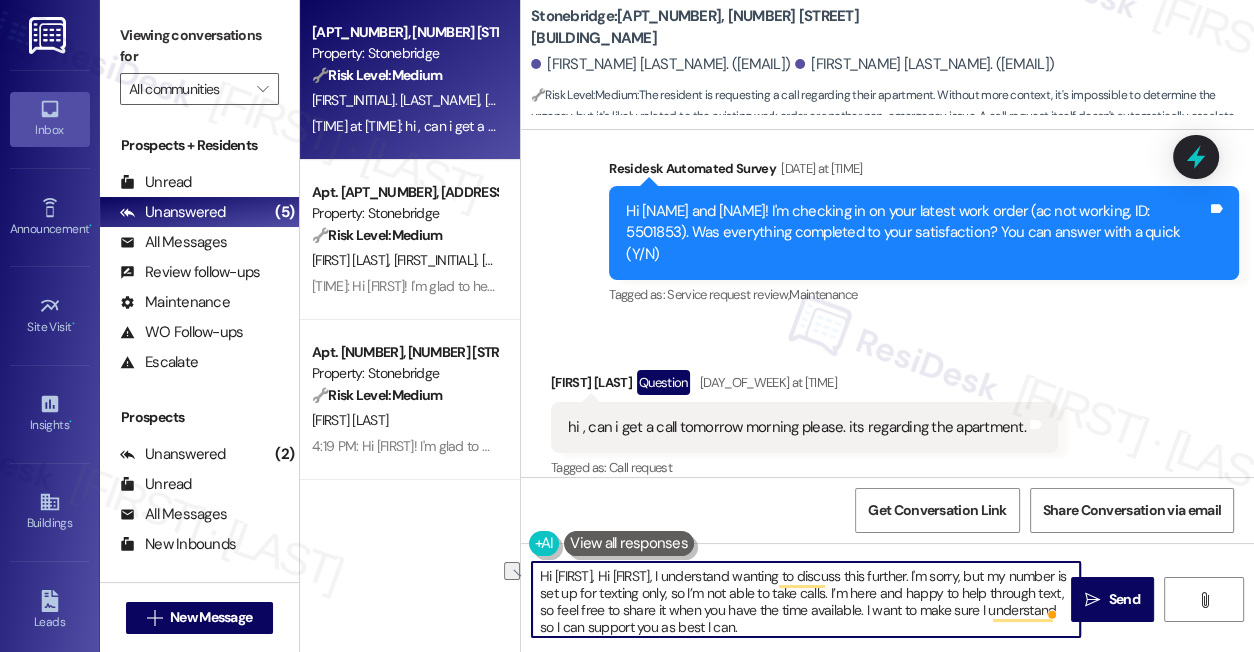 drag, startPoint x: 701, startPoint y: 571, endPoint x: 603, endPoint y: 575, distance: 98.0816 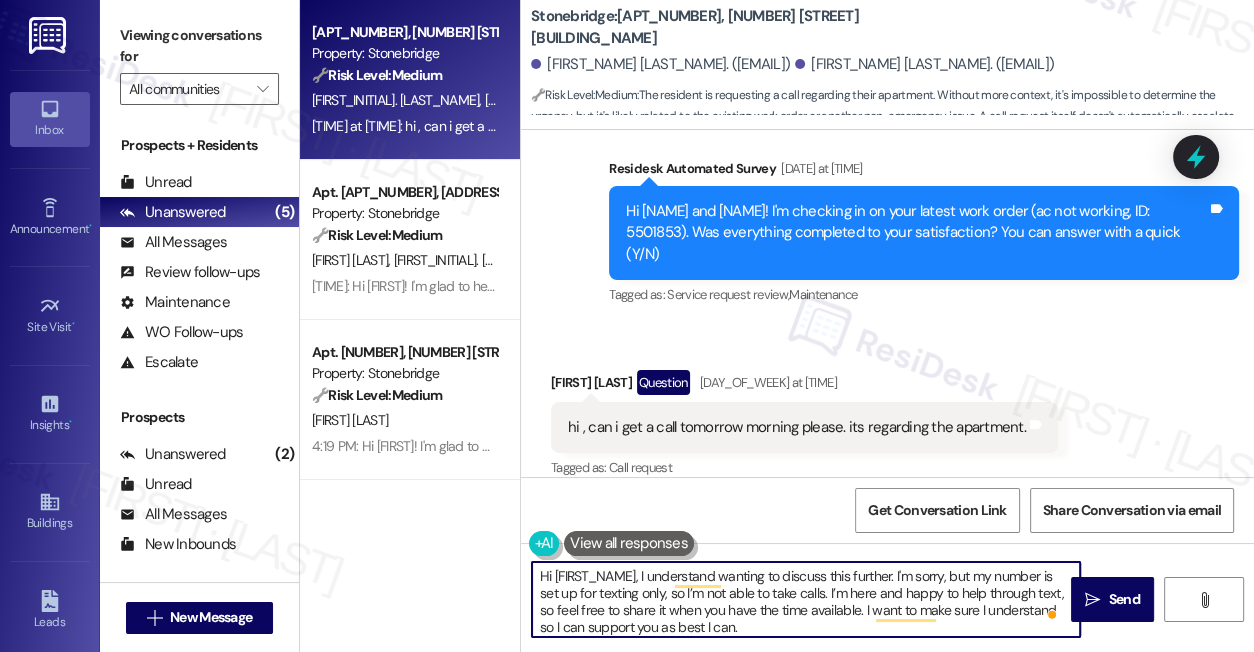 click on "Hi [FIRST_NAME], I understand wanting to discuss this further. I'm sorry, but my number is set up for texting only, so I’m not able to take calls. I’m here and happy to help through text, so feel free to share it when you have the time available. I want to make sure I understand so I can support you as best I can." at bounding box center (806, 599) 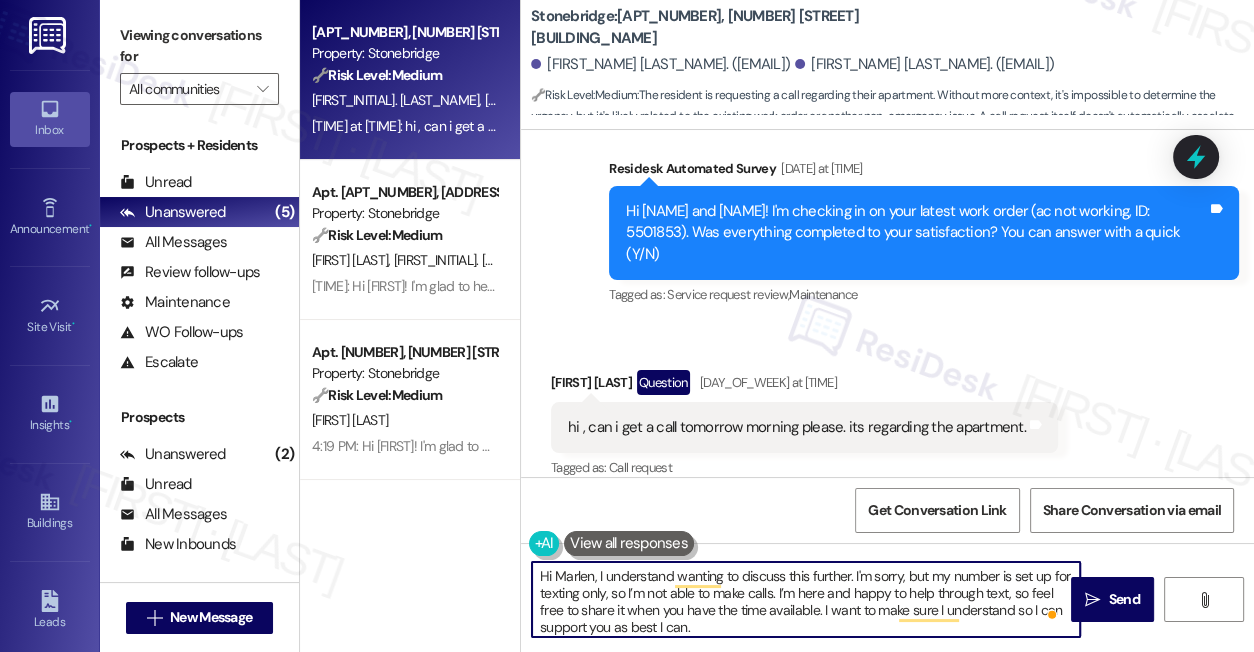 click on "Hi Marlen, I understand wanting to discuss this further. I'm sorry, but my number is set up for texting only, so I’m not able to make calls. I’m here and happy to help through text, so feel free to share it when you have the time available. I want to make sure I understand so I can support you as best I can." at bounding box center (806, 599) 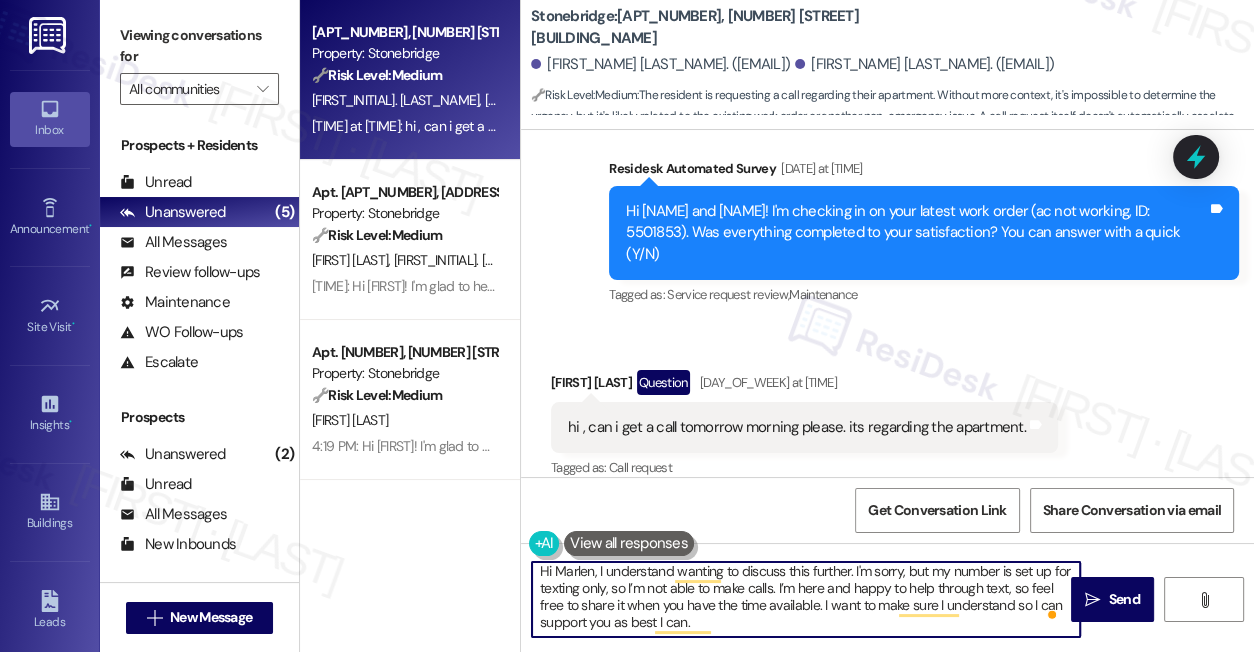 drag, startPoint x: 844, startPoint y: 613, endPoint x: 864, endPoint y: 627, distance: 24.41311 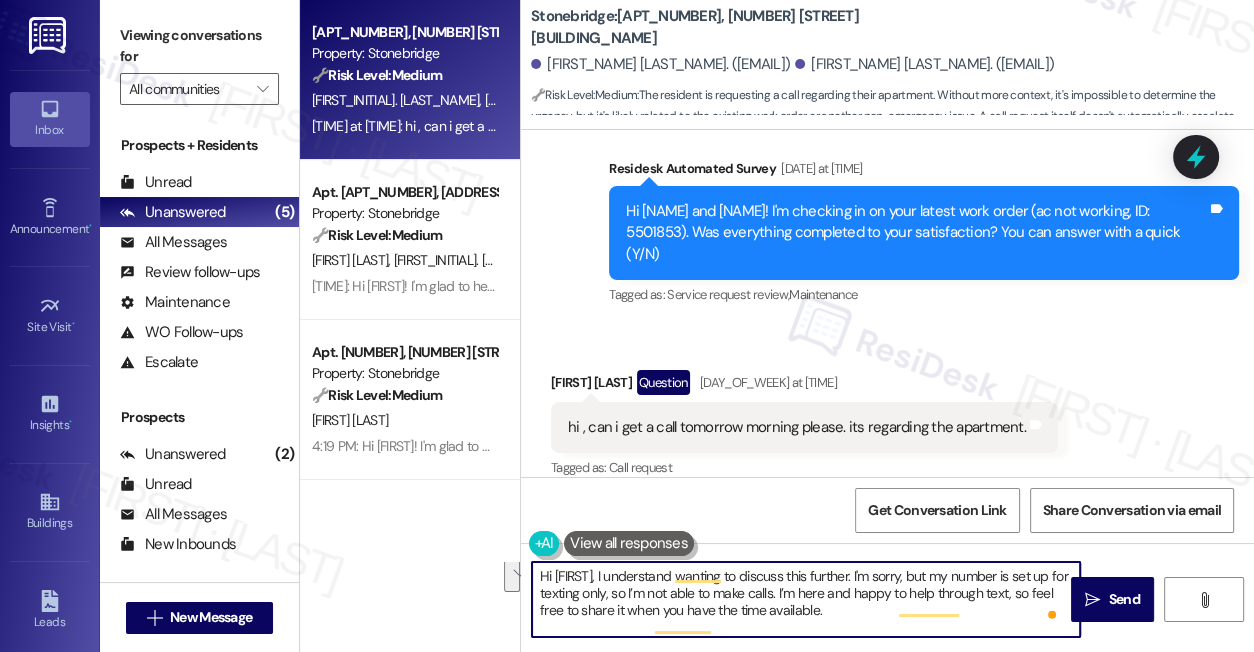 scroll, scrollTop: 0, scrollLeft: 0, axis: both 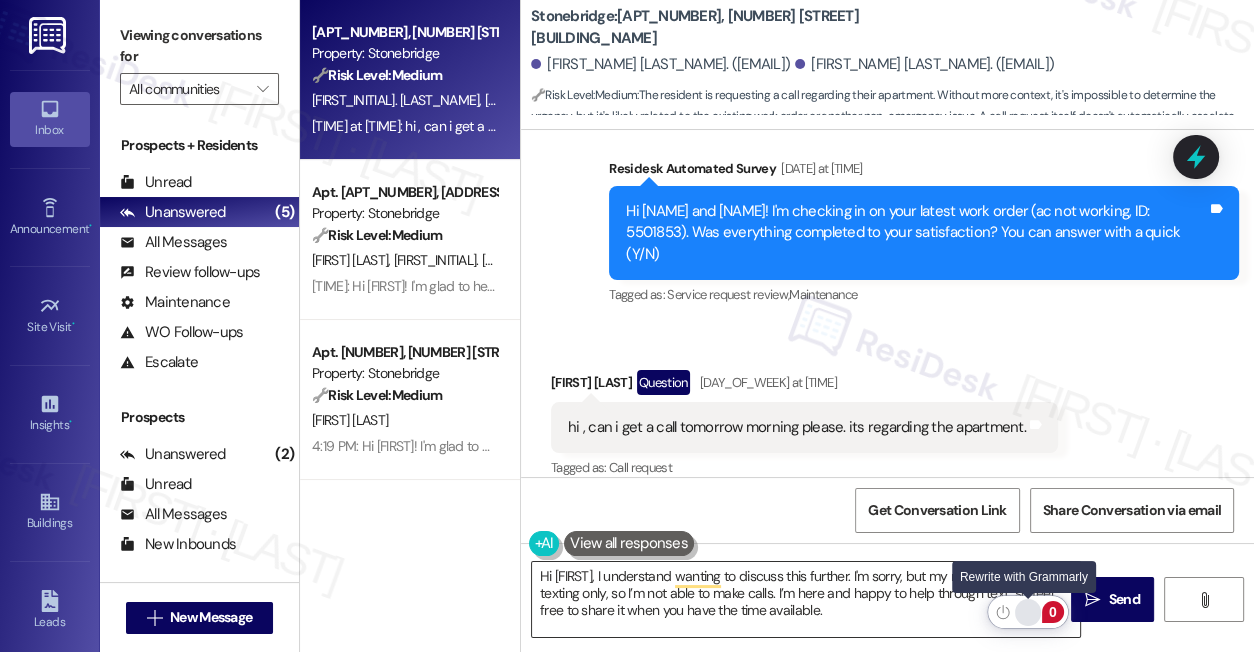 click 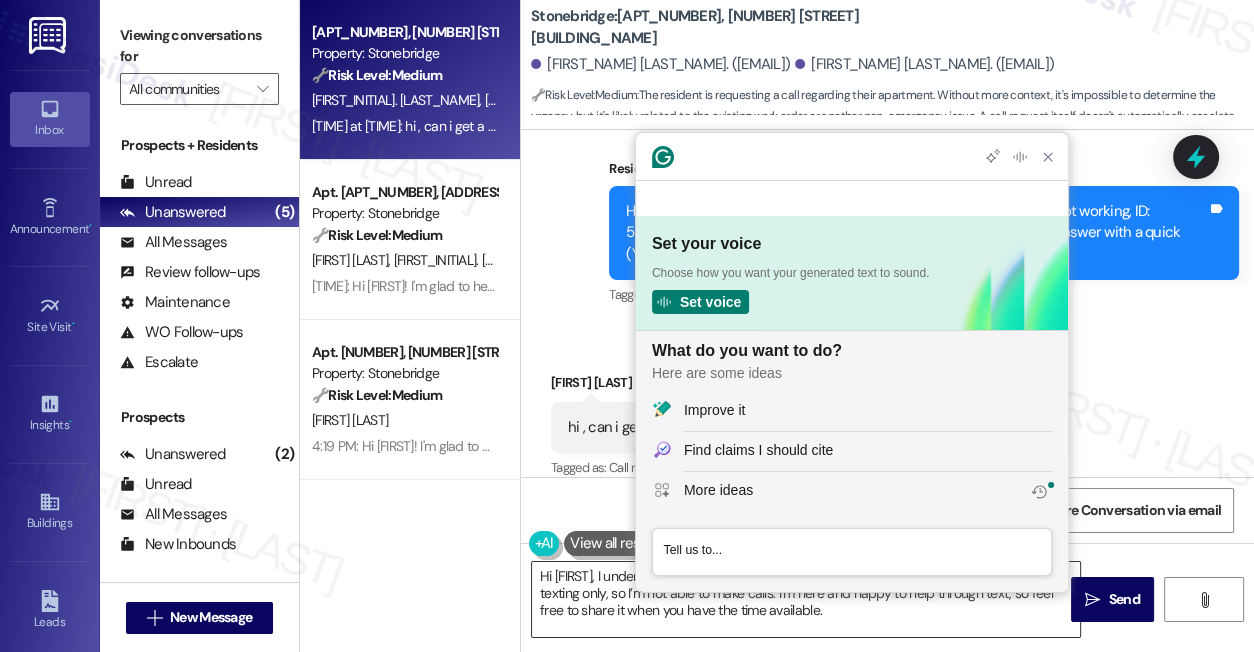 scroll, scrollTop: 0, scrollLeft: 0, axis: both 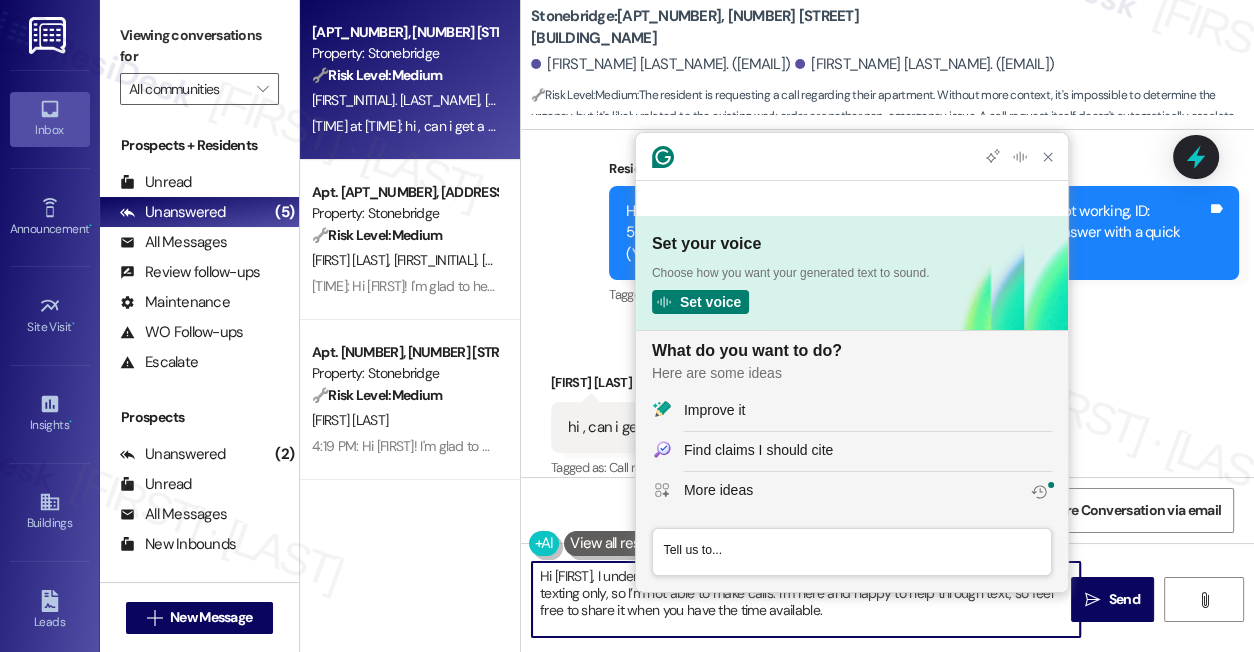 click on "Hi [FIRST], I understand wanting to discuss this further. I'm sorry, but my number is set up for texting only, so I’m not able to make calls. I’m here and happy to help through text, so feel free to share it when you have the time available." at bounding box center [806, 599] 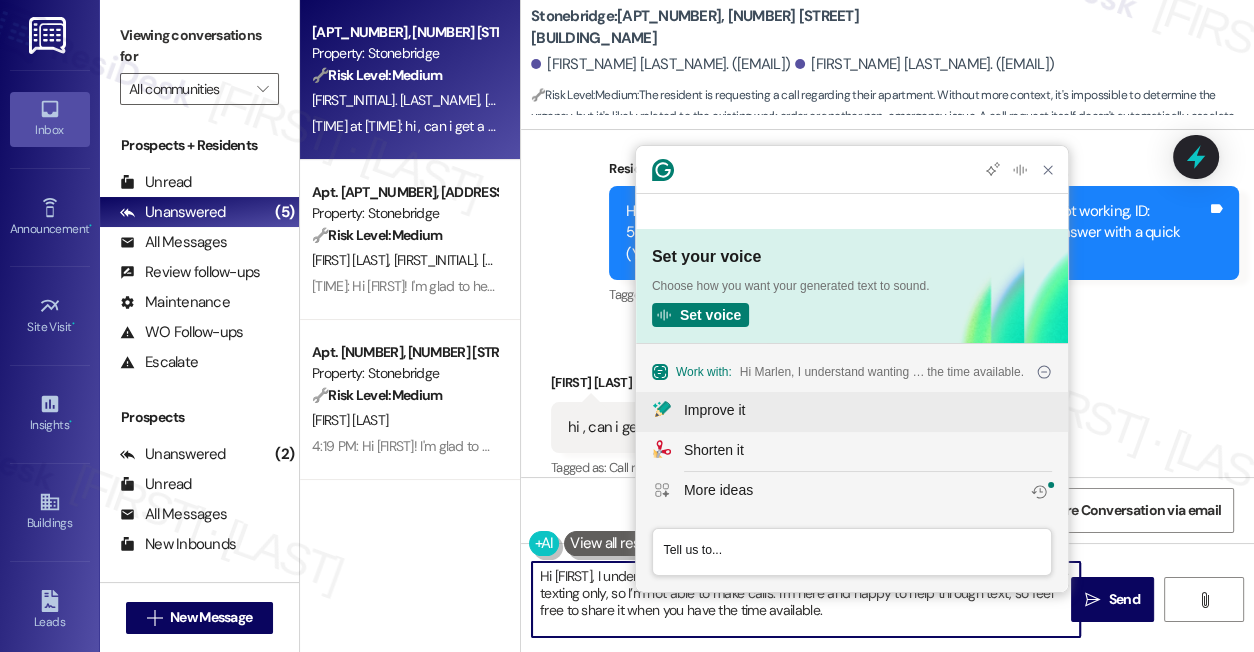 click on "Improve it" 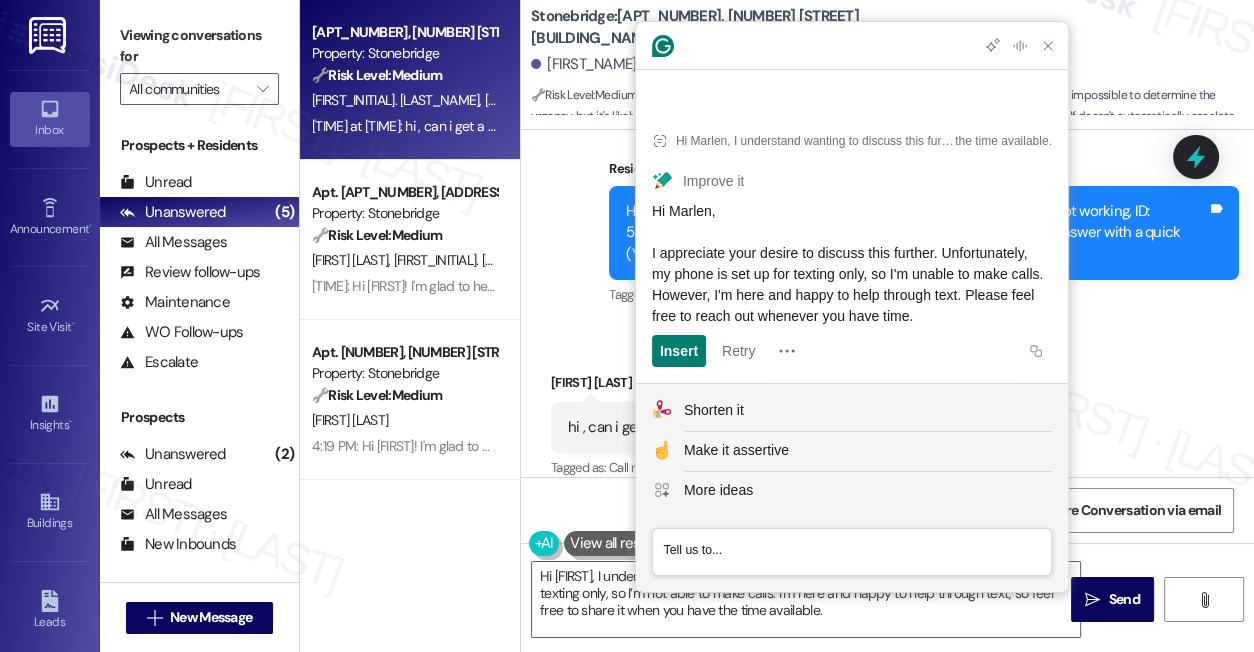 click on "Hi Marlen,
I appreciate your desire to discuss this further. Unfortunately, my phone is set up for texting only, so I'm unable to make calls. However, I'm here and happy to help through text. Please feel free to reach out whenever you have time." 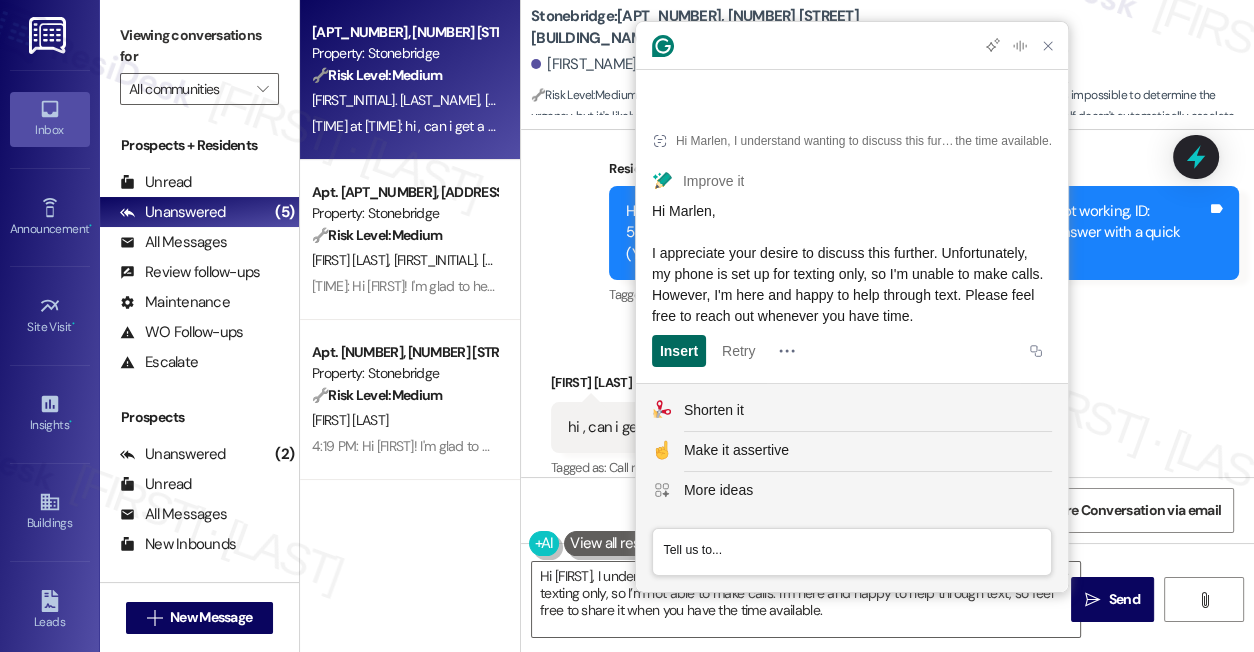 click on "Insert" 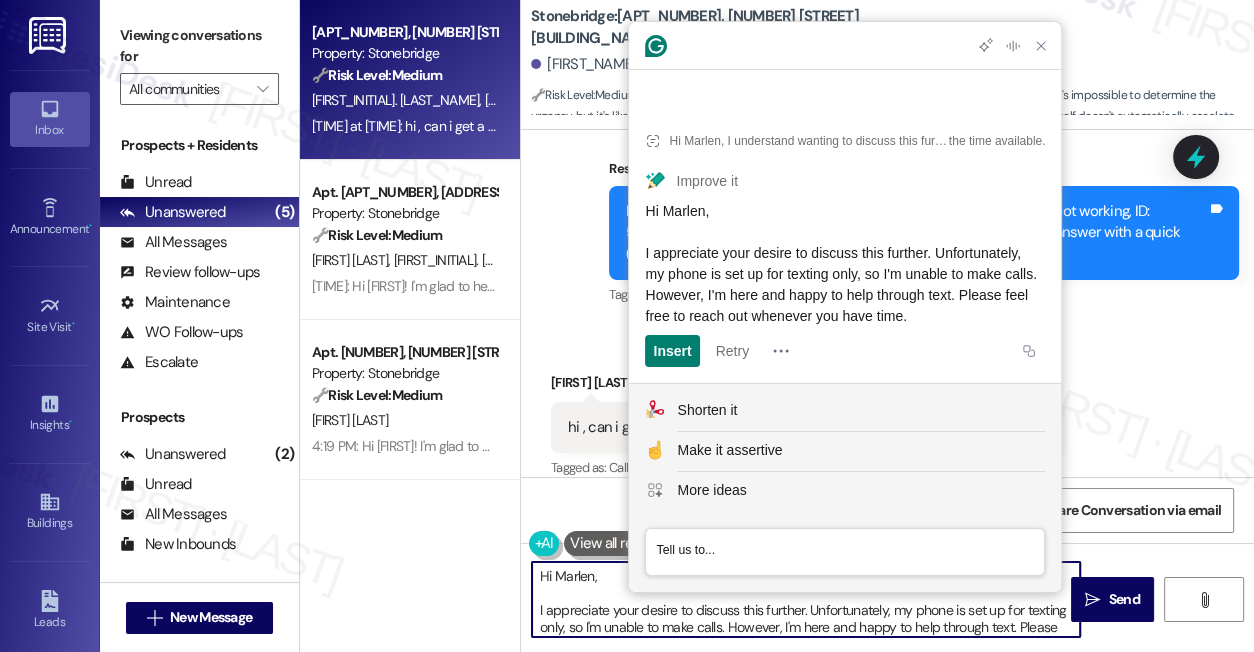 click on "Hi Marlen,
I appreciate your desire to discuss this further. Unfortunately, my phone is set up for texting only, so I'm unable to make calls. However, I'm here and happy to help through text. Please feel free to reach out whenever you have time." at bounding box center [806, 599] 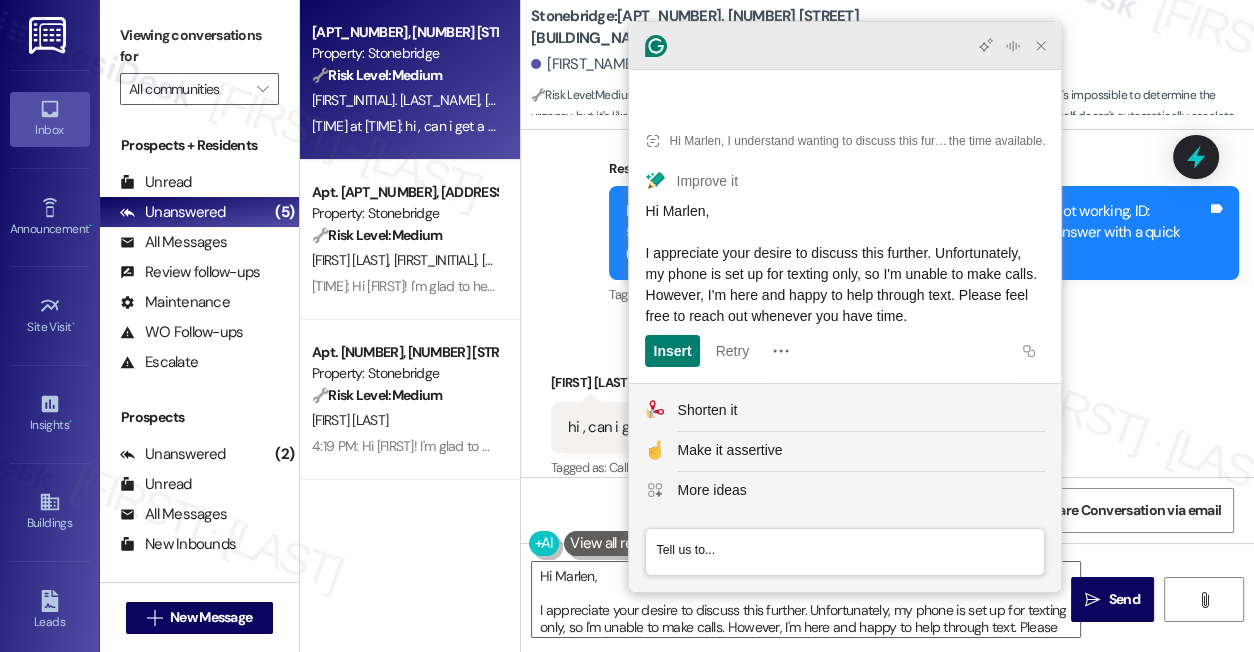 click 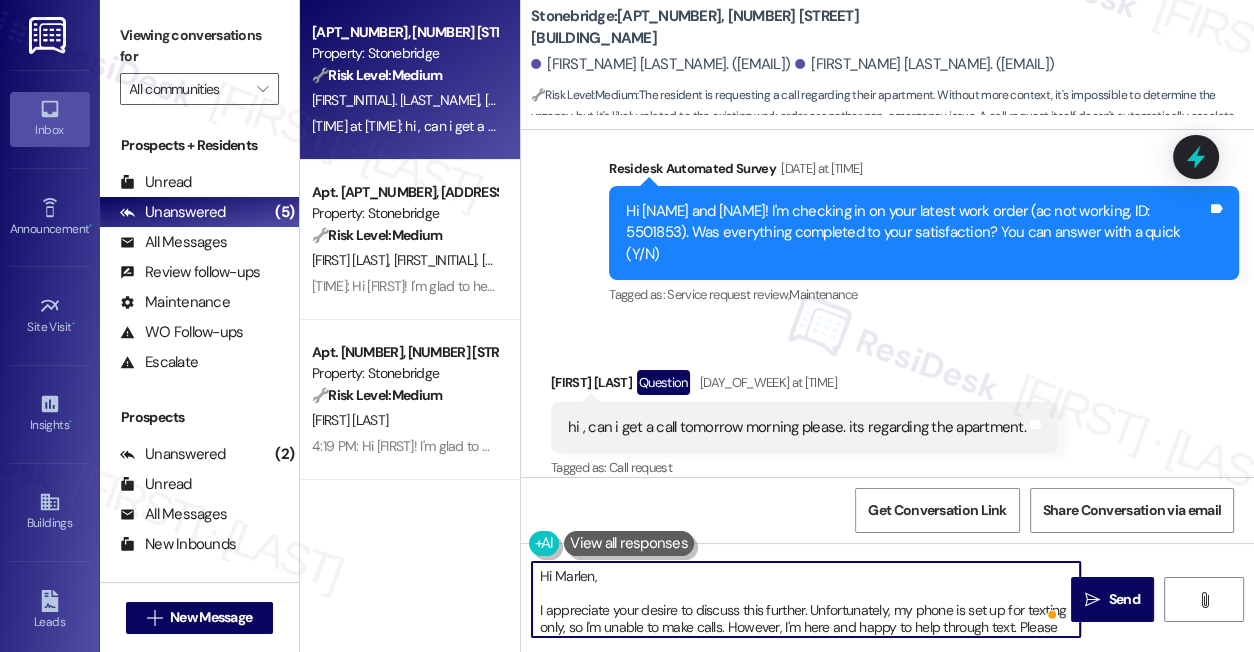 click on "Hi Marlen,
I appreciate your desire to discuss this further. Unfortunately, my phone is set up for texting only, so I'm unable to make calls. However, I'm here and happy to help through text. Please feel free to reach out whenever you have time." at bounding box center [806, 599] 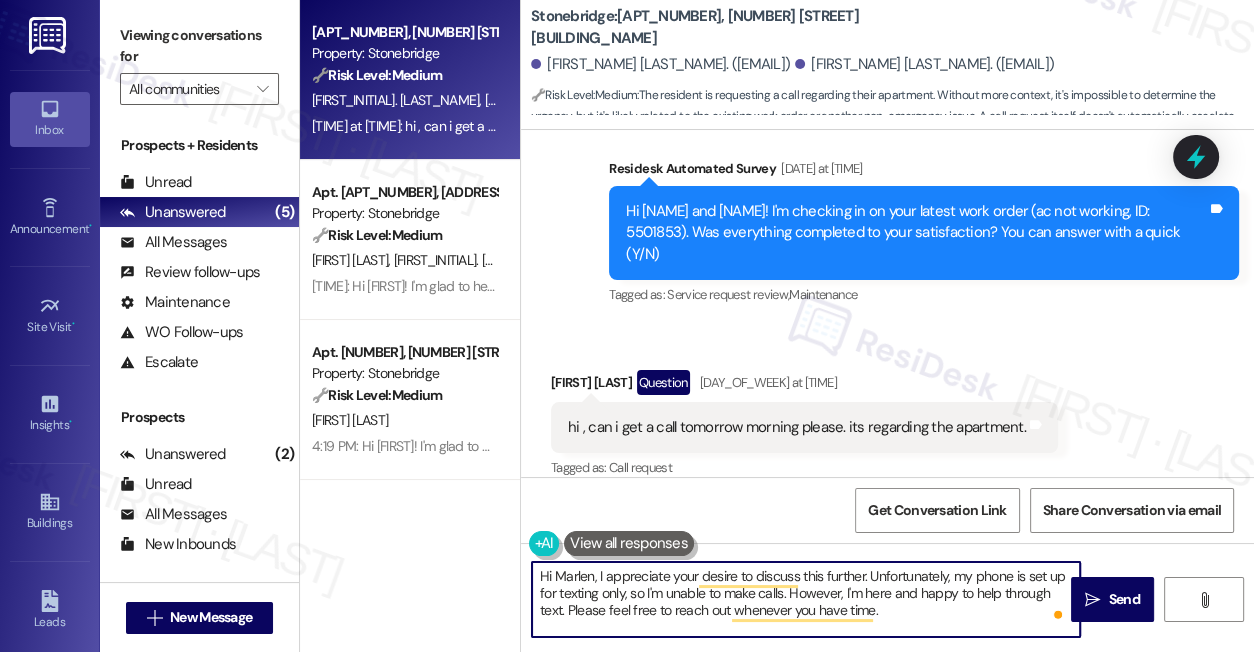 click on "Hi Marlen, I appreciate your desire to discuss this further. Unfortunately, my phone is set up for texting only, so I'm unable to make calls. However, I'm here and happy to help through text. Please feel free to reach out whenever you have time." at bounding box center [806, 599] 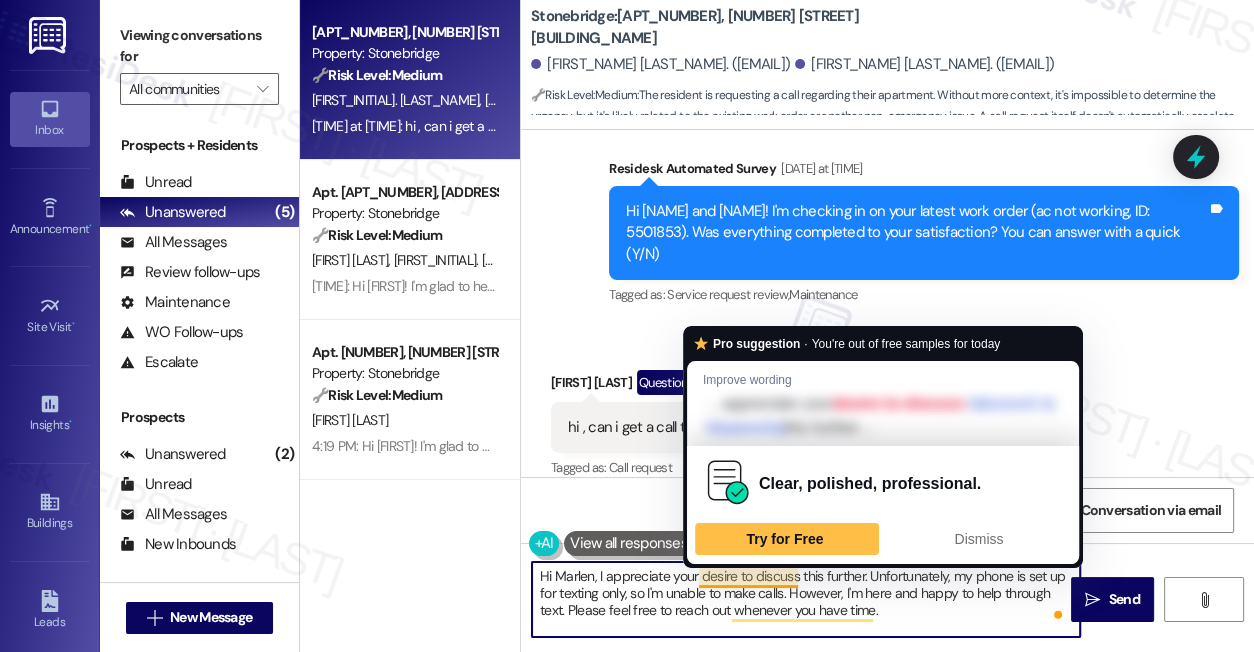 click on "Hi Marlen, I appreciate your desire to discuss this further. Unfortunately, my phone is set up for texting only, so I'm unable to make calls. However, I'm here and happy to help through text. Please feel free to reach out whenever you have time." at bounding box center (806, 599) 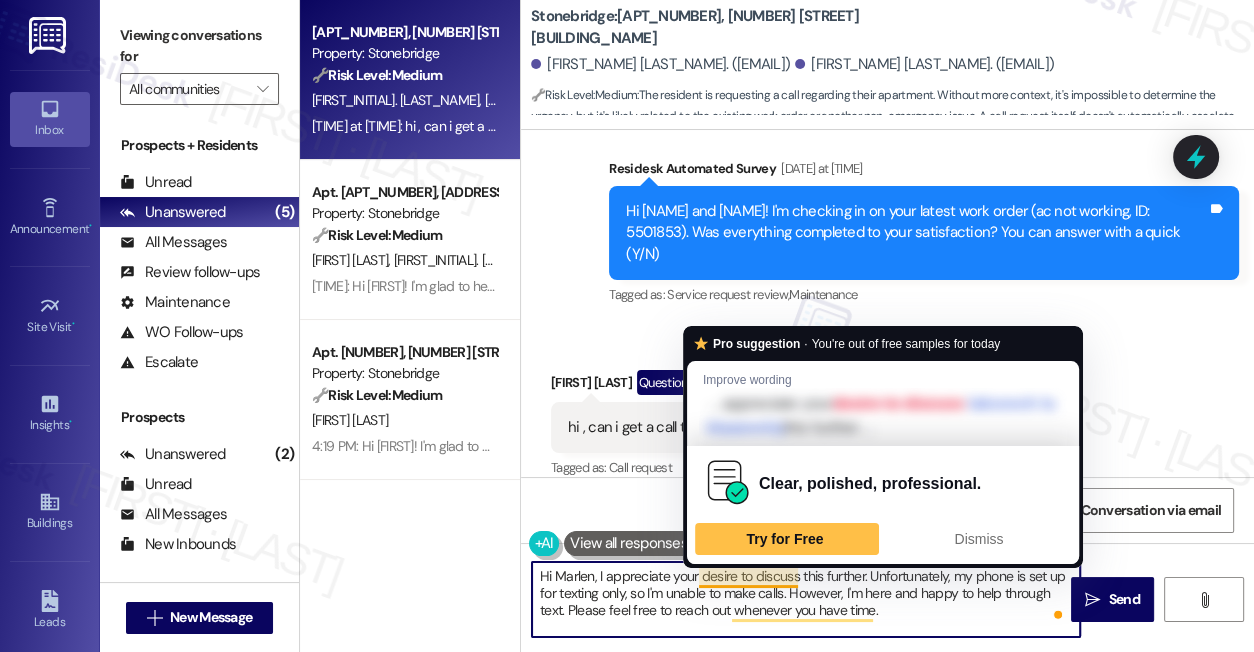 click on "Hi Marlen, I appreciate your desire to discuss this further. Unfortunately, my phone is set up for texting only, so I'm unable to make calls. However, I'm here and happy to help through text. Please feel free to reach out whenever you have time." at bounding box center [806, 599] 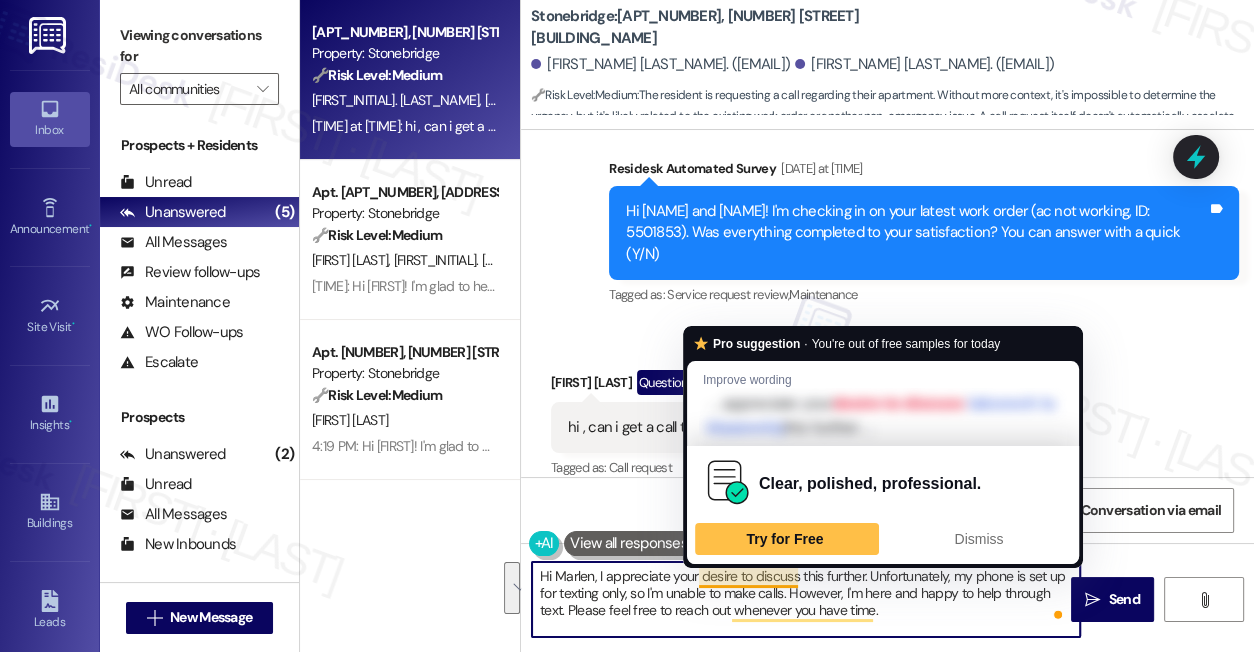 click on "Hi Marlen, I appreciate your desire to discuss this further. Unfortunately, my phone is set up for texting only, so I'm unable to make calls. However, I'm here and happy to help through text. Please feel free to reach out whenever you have time." at bounding box center (806, 599) 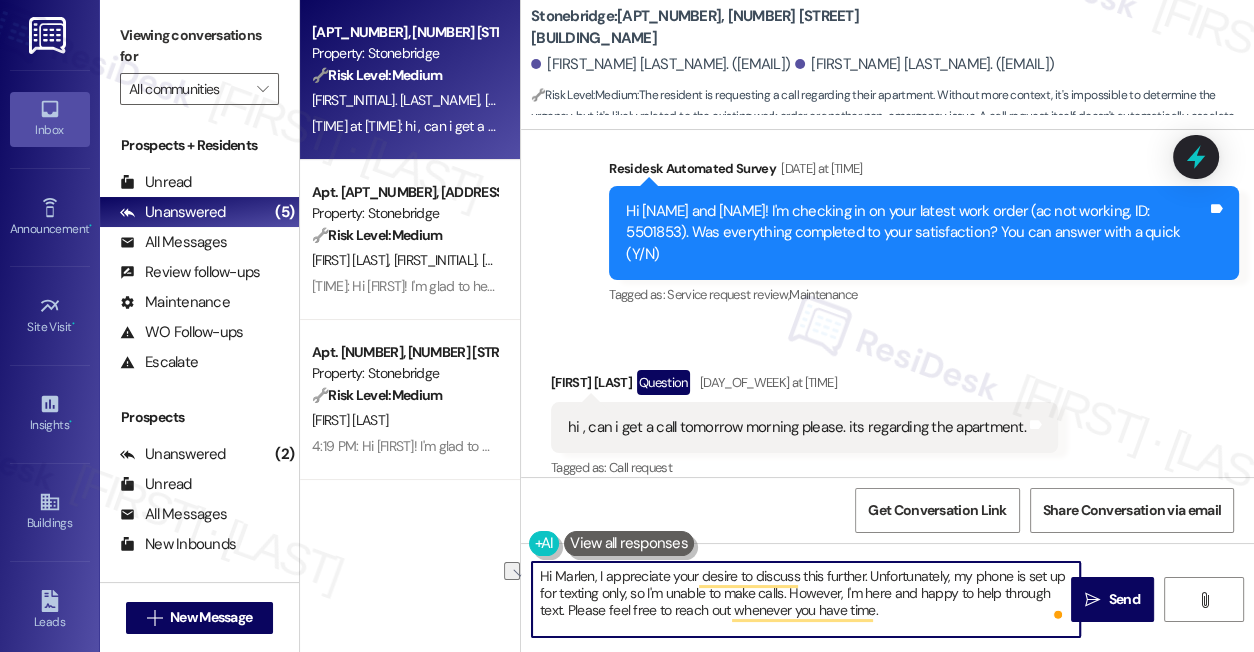 drag, startPoint x: 542, startPoint y: 574, endPoint x: 866, endPoint y: 582, distance: 324.09875 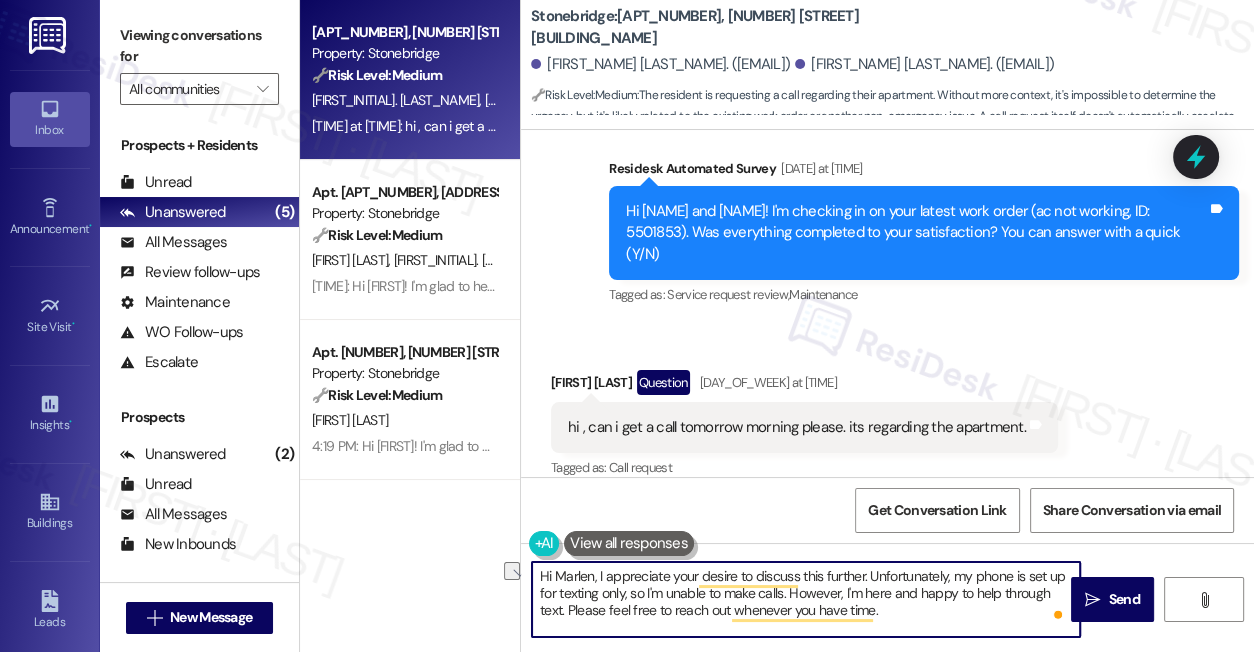 click on "Hi Marlen, I appreciate your desire to discuss this further. Unfortunately, my phone is set up for texting only, so I'm unable to make calls. However, I'm here and happy to help through text. Please feel free to reach out whenever you have time." at bounding box center (806, 599) 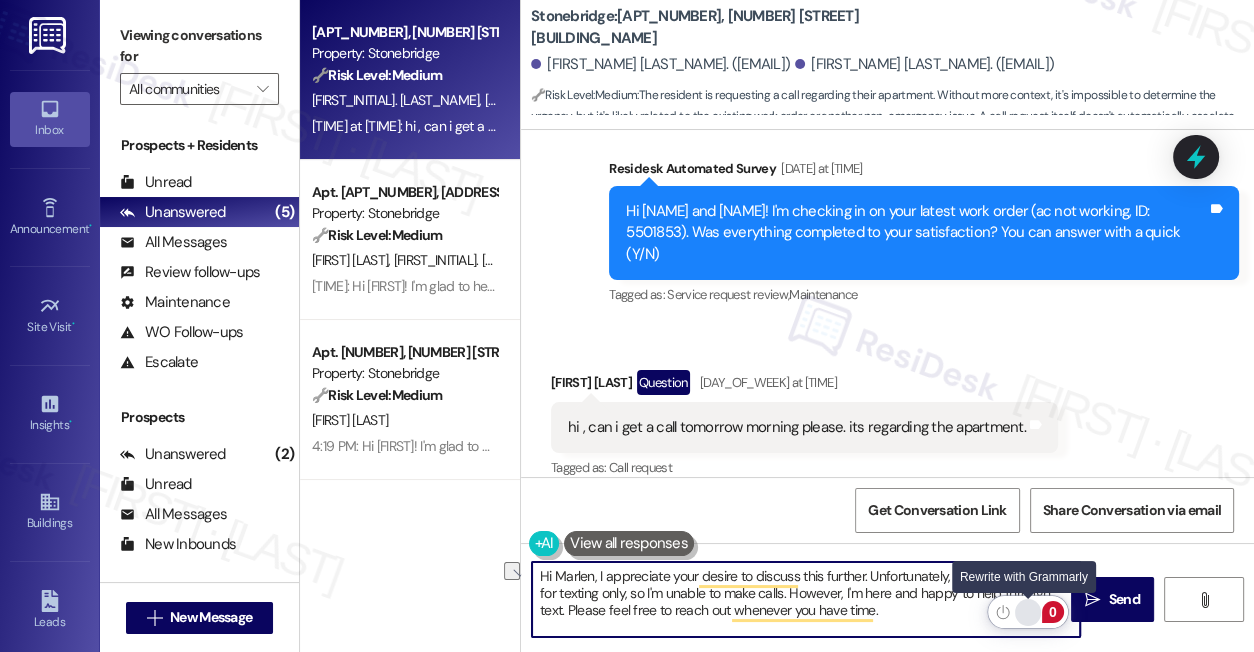 type on "Hi Marlen, I appreciate your desire to discuss this further. Unfortunately, my phone is set up for texting only, so I'm unable to make calls. However, I'm here and happy to help through text. Please feel free to reach out whenever you have time." 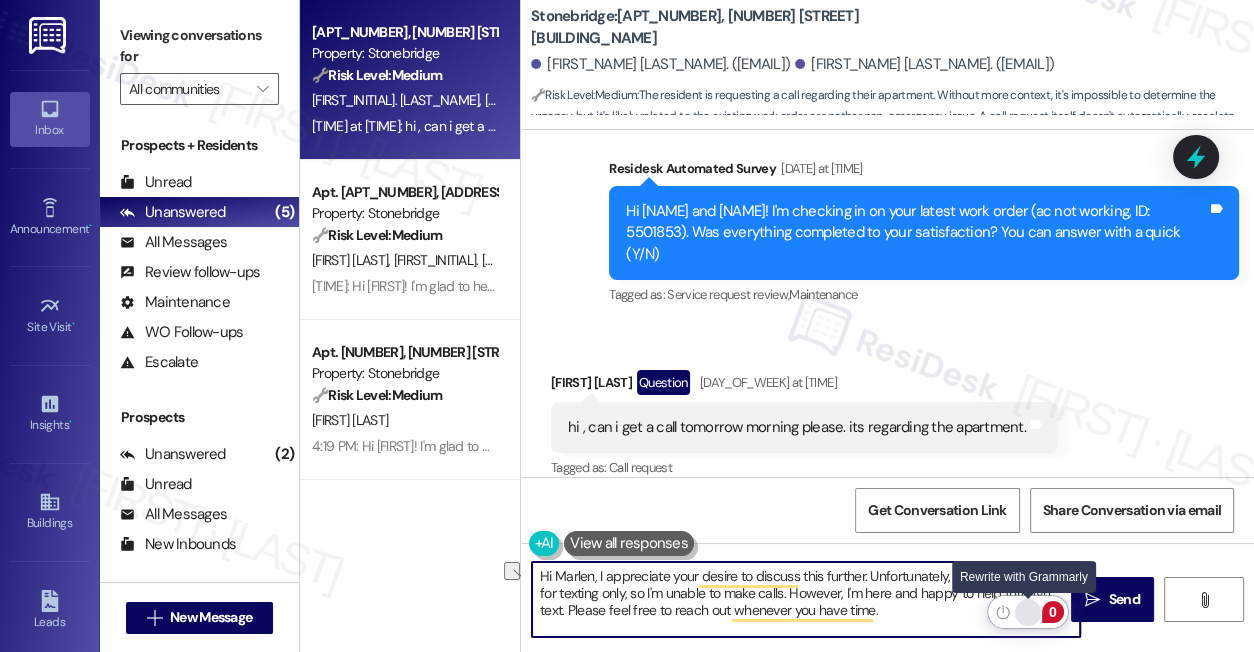 click 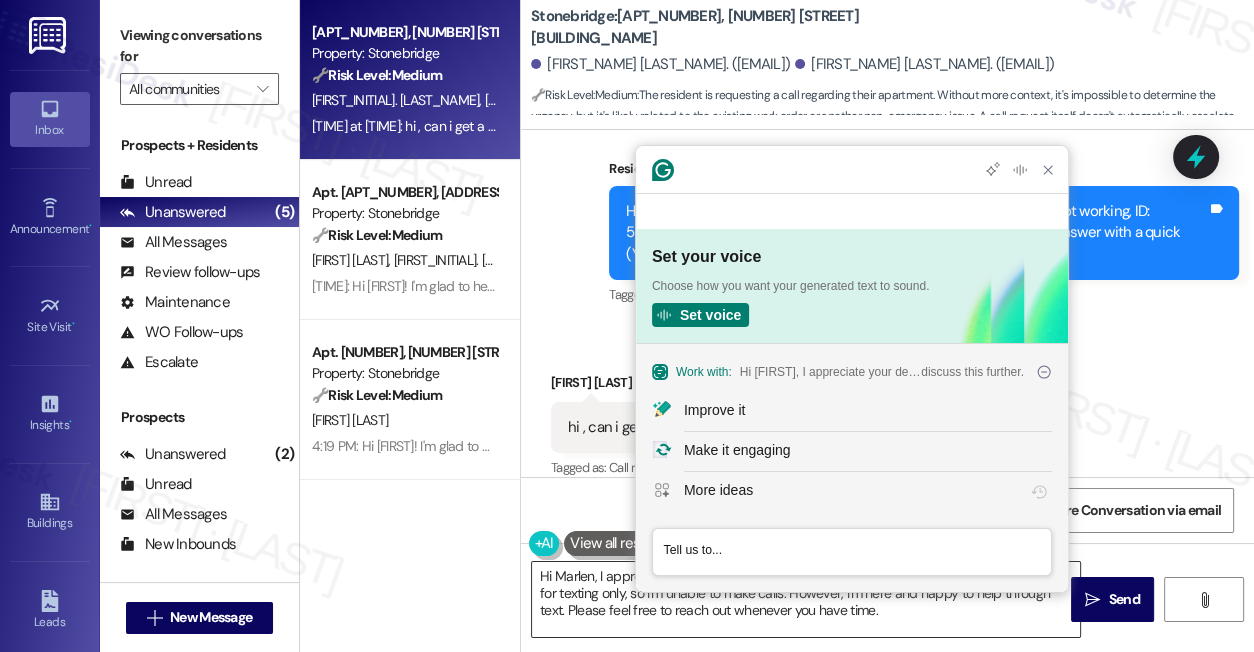 scroll, scrollTop: 0, scrollLeft: 0, axis: both 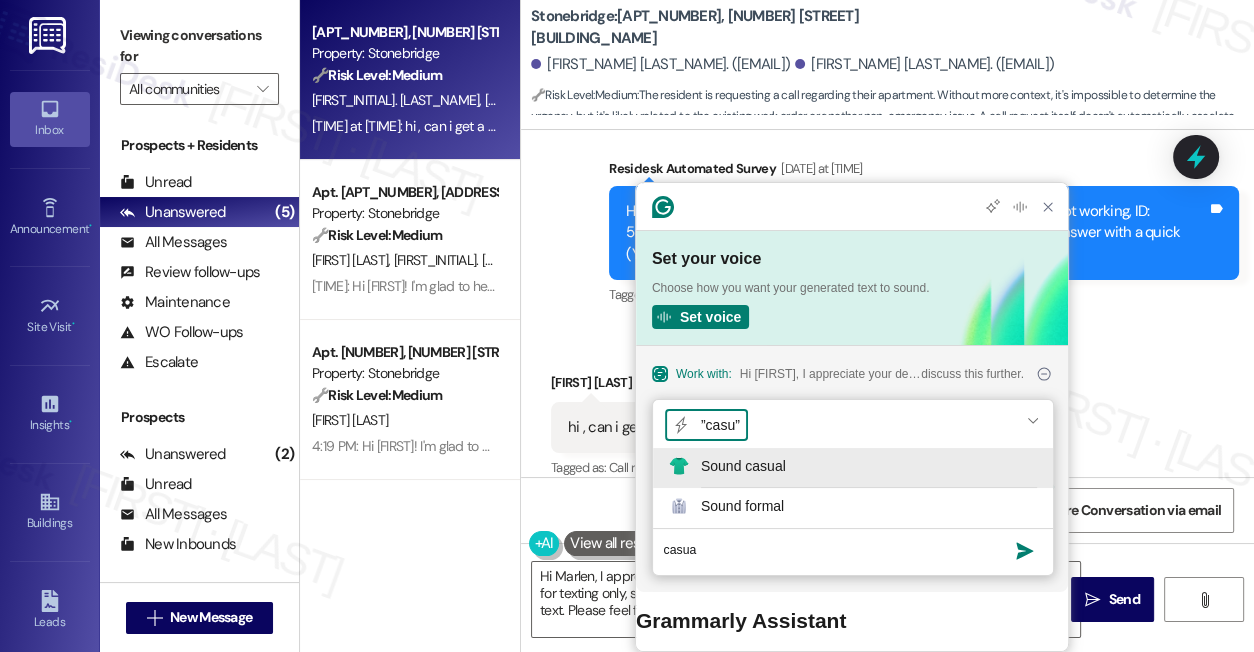 type on "casual" 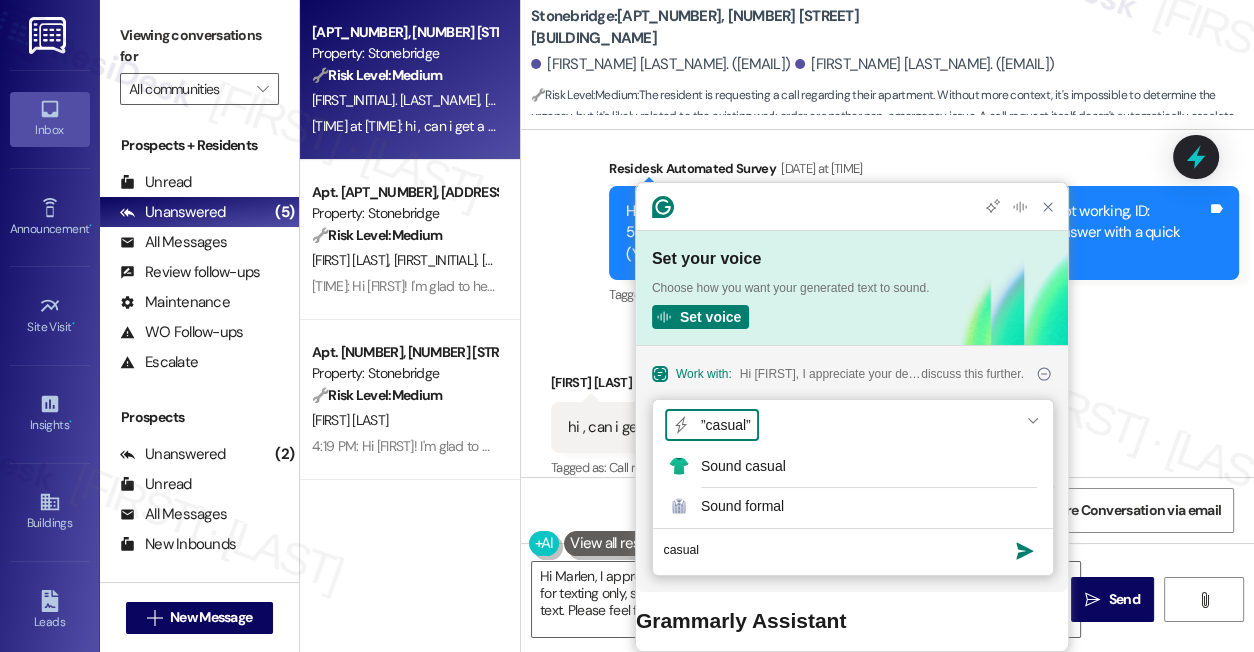 type 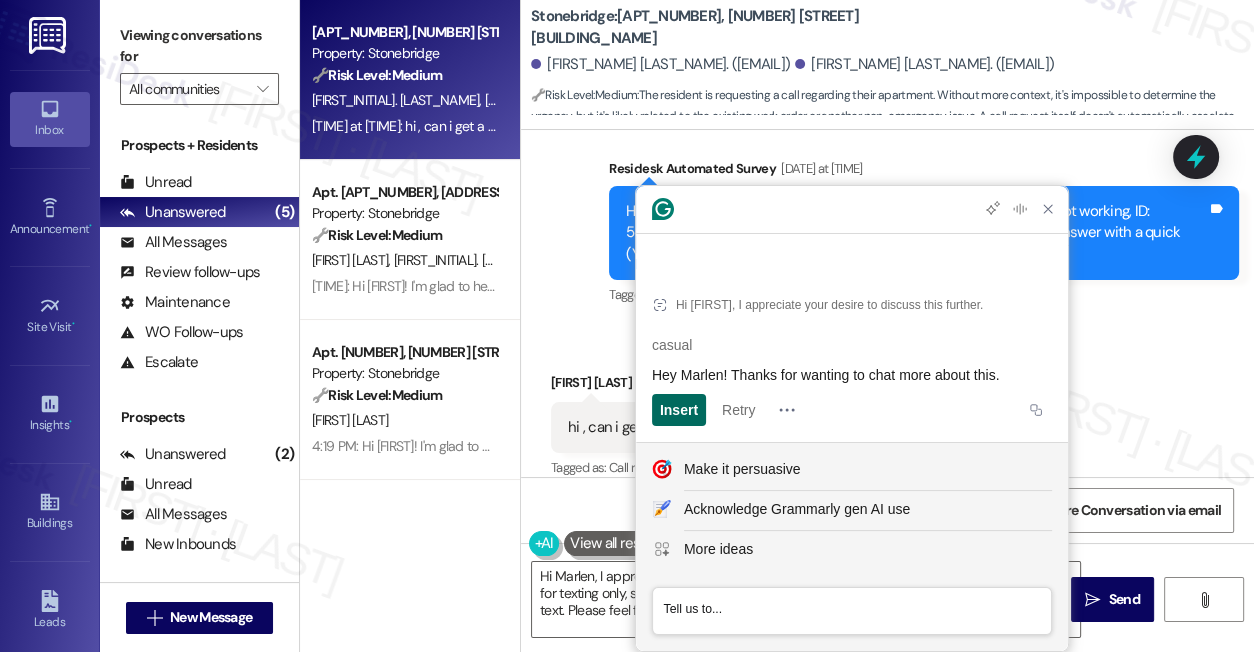 click on "Insert" 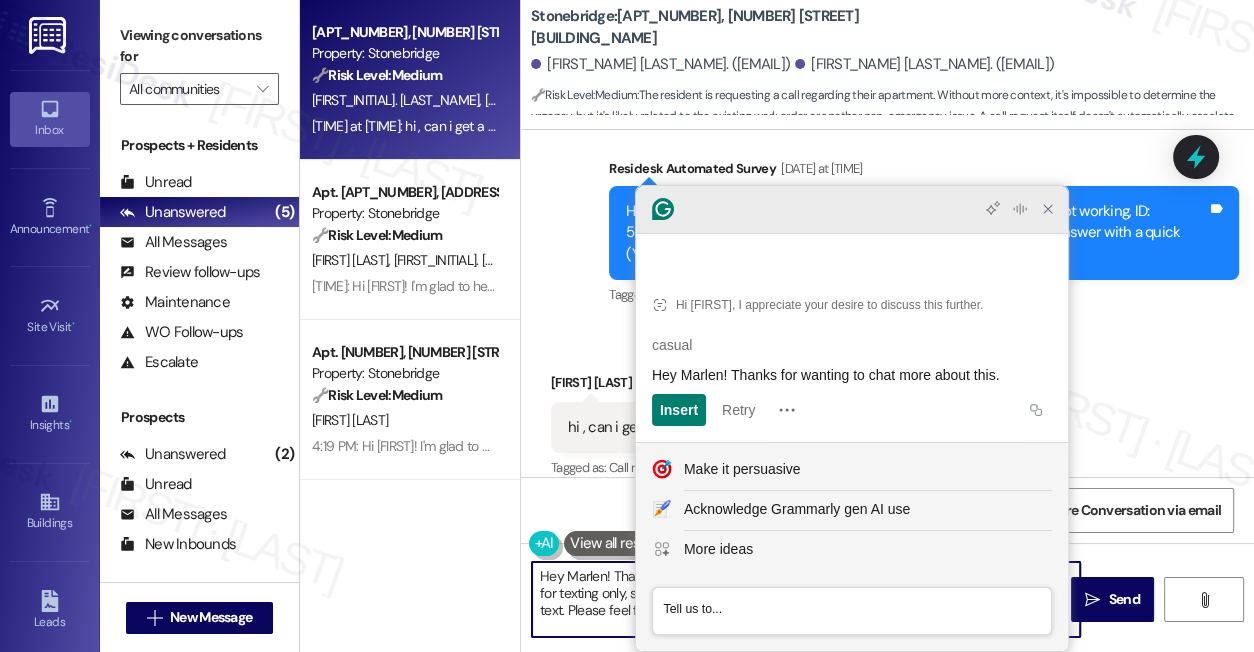 click 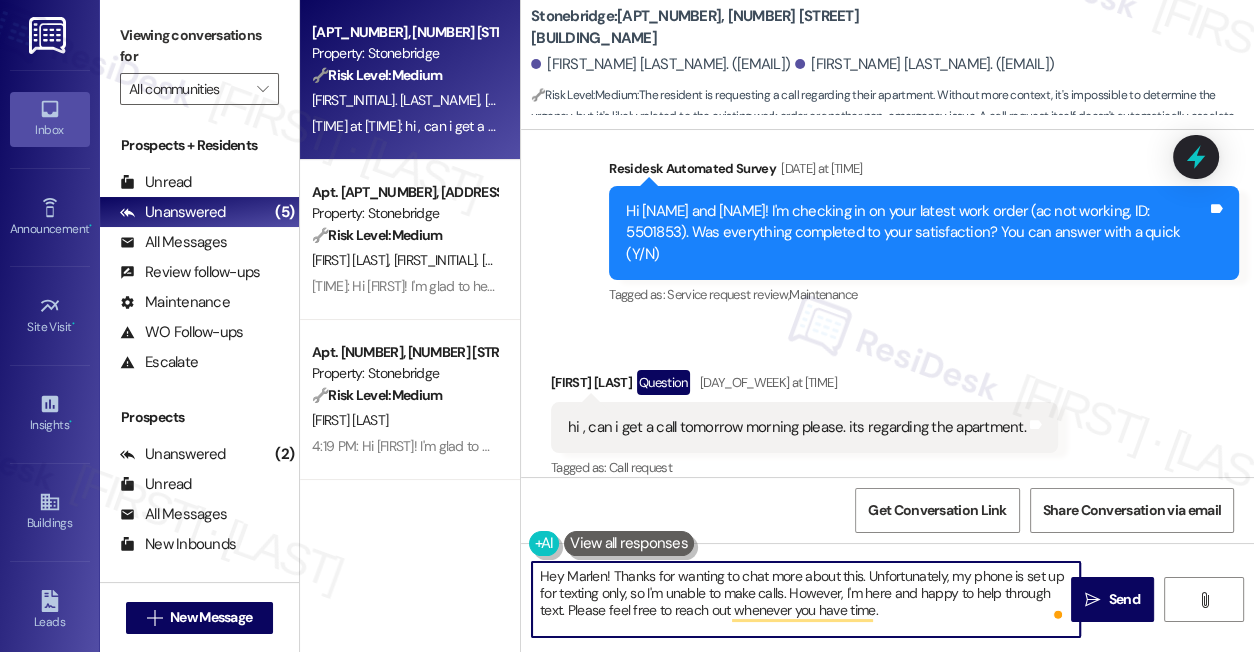 click on "Hey Marlen! Thanks for wanting to chat more about this. Unfortunately, my phone is set up for texting only, so I'm unable to make calls. However, I'm here and happy to help through text. Please feel free to reach out whenever you have time." at bounding box center (806, 599) 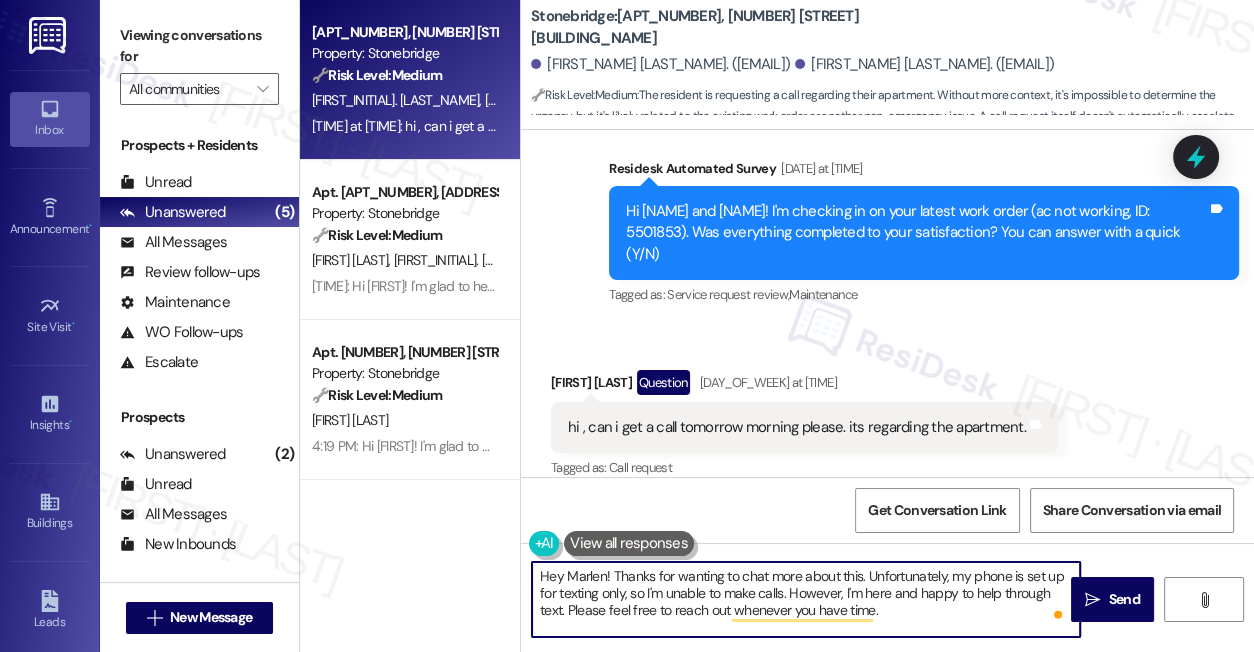 click on "Hey Marlen! Thanks for wanting to chat more about this. Unfortunately, my phone is set up for texting only, so I'm unable to make calls. However, I'm here and happy to help through text. Please feel free to reach out whenever you have time." at bounding box center [806, 599] 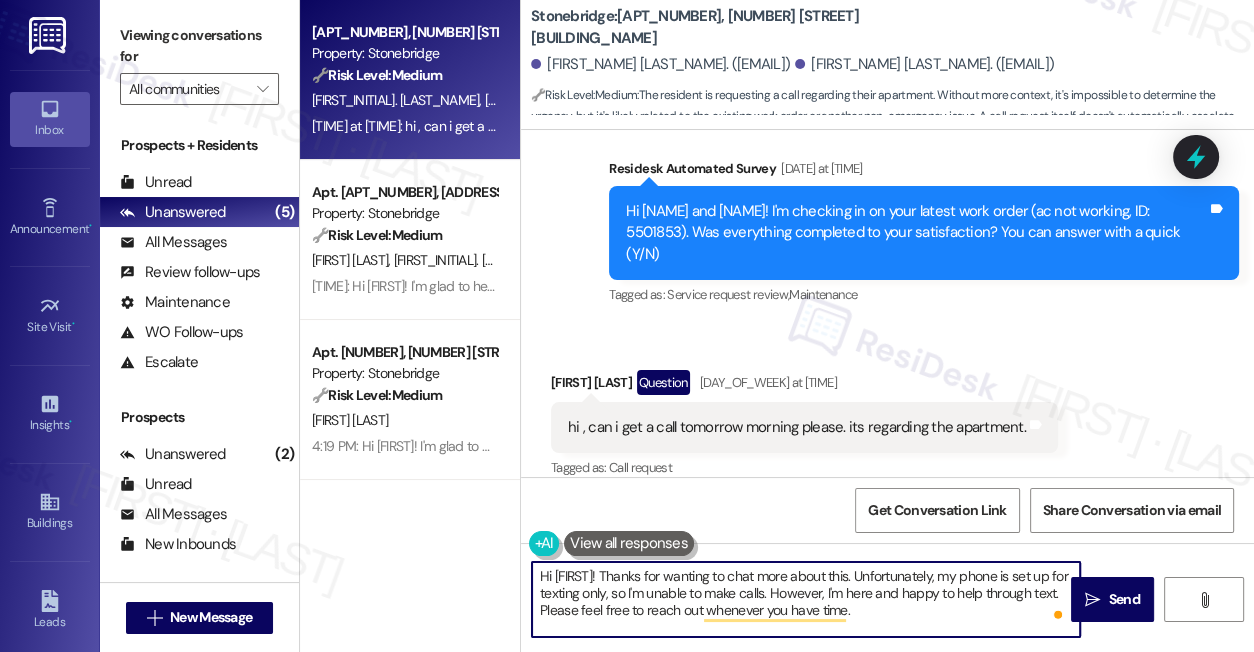 type on "Hi [FIRST]! Thanks for wanting to chat more about this. Unfortunately, my phone is set up for texting only, so I'm unable to make calls. However, I'm here and happy to help through text. Please feel free to reach out whenever you have time." 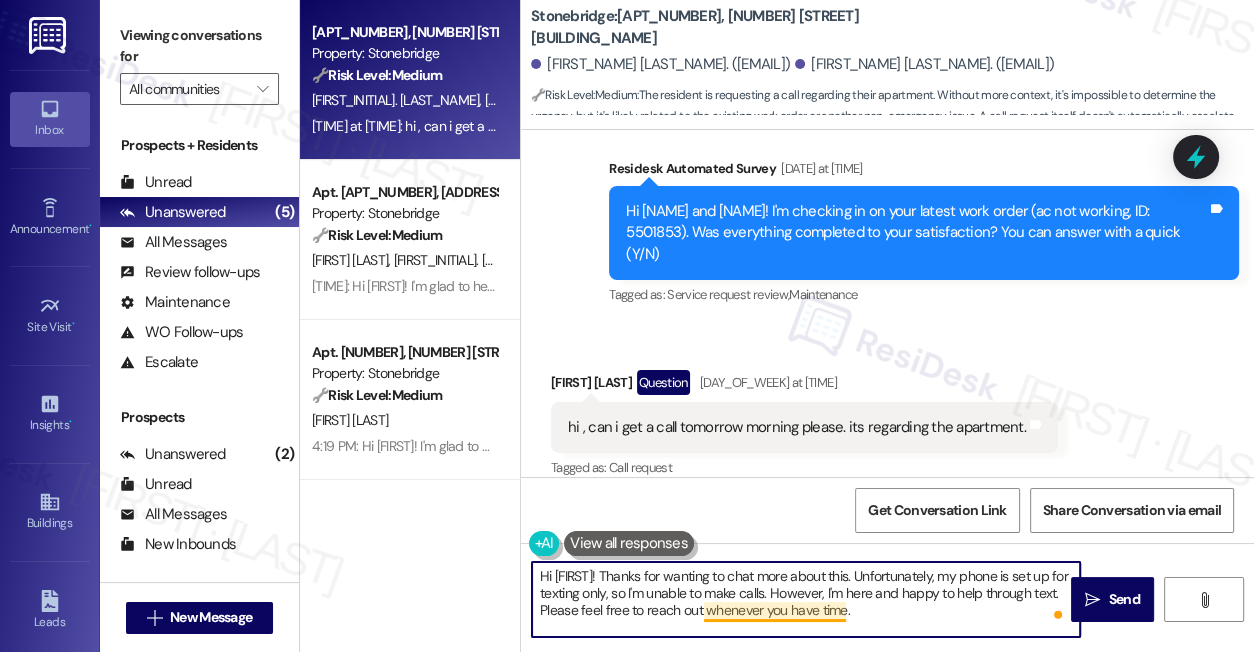click on "Hi [FIRST]! Thanks for wanting to chat more about this. Unfortunately, my phone is set up for texting only, so I'm unable to make calls. However, I'm here and happy to help through text. Please feel free to reach out whenever you have time." at bounding box center [806, 599] 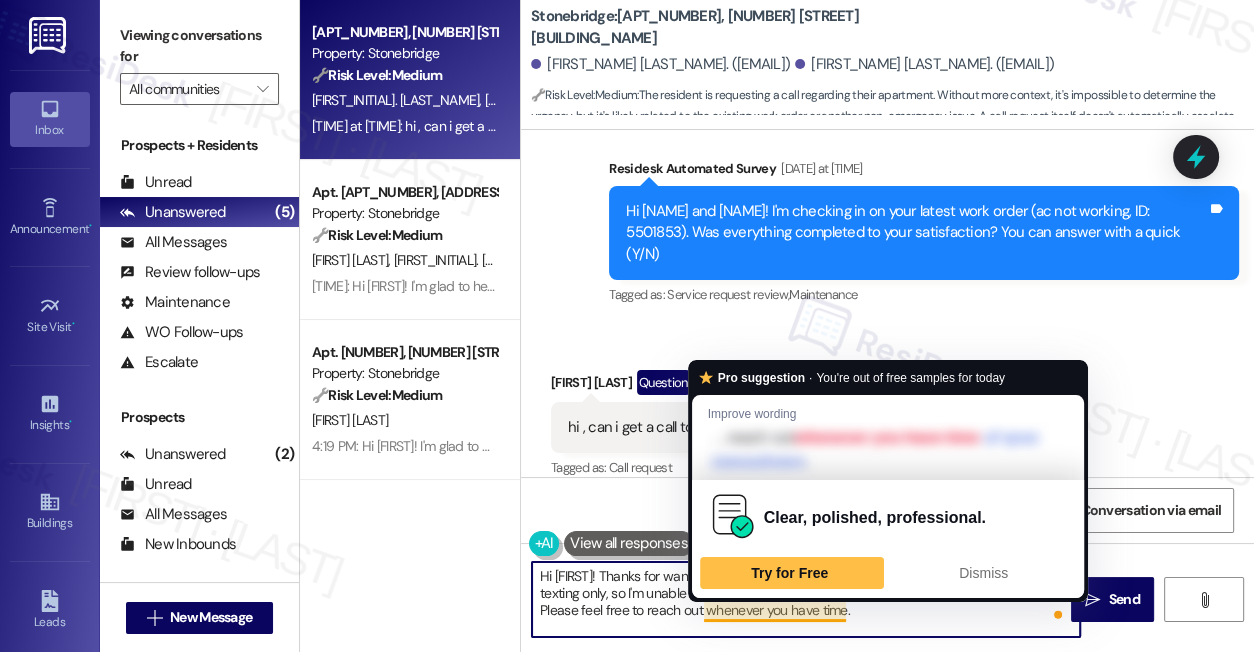 click on "Hi [FIRST]! Thanks for wanting to chat more about this. Unfortunately, my phone is set up for texting only, so I'm unable to make calls. However, I'm here and happy to help through text. Please feel free to reach out whenever you have time." at bounding box center (806, 599) 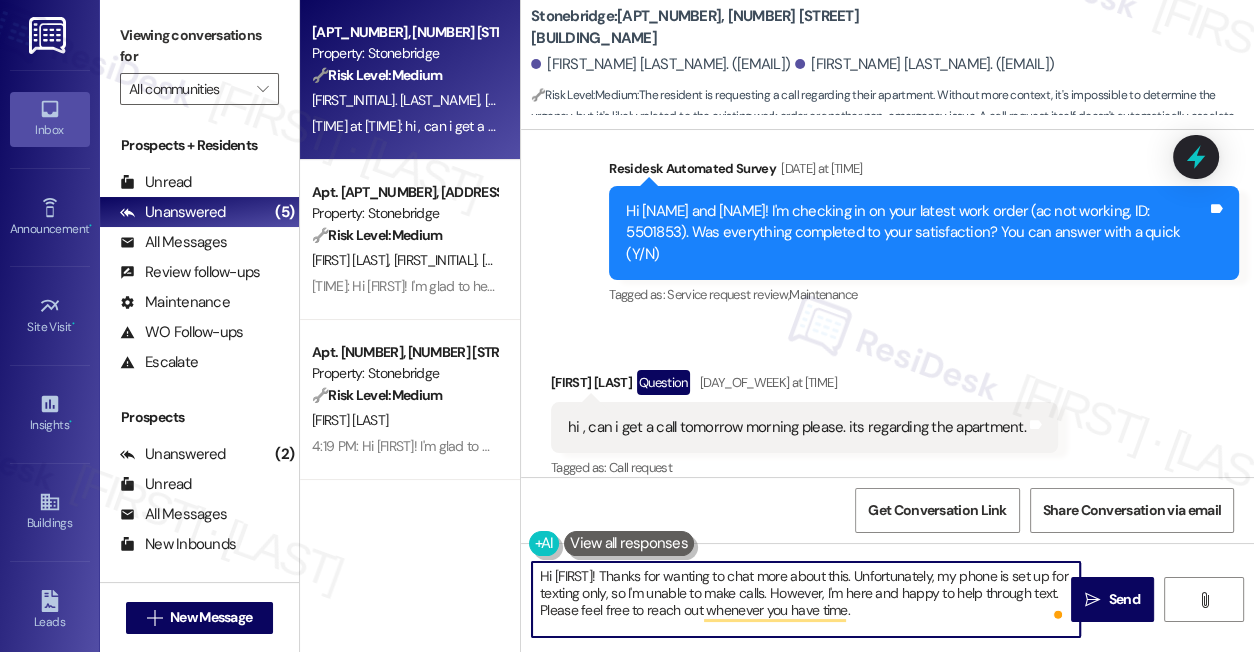 click on "Hi [FIRST]! Thanks for wanting to chat more about this. Unfortunately, my phone is set up for texting only, so I'm unable to make calls. However, I'm here and happy to help through text. Please feel free to reach out whenever you have time." at bounding box center [806, 599] 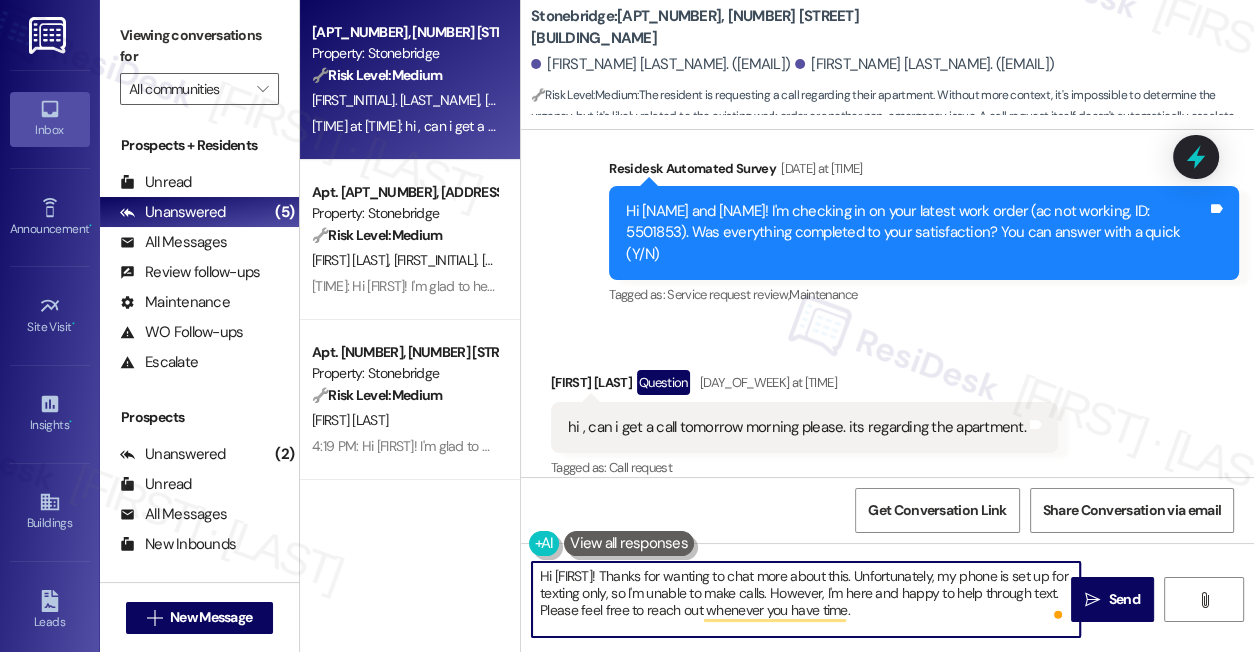 drag, startPoint x: 840, startPoint y: 601, endPoint x: 861, endPoint y: 604, distance: 21.213203 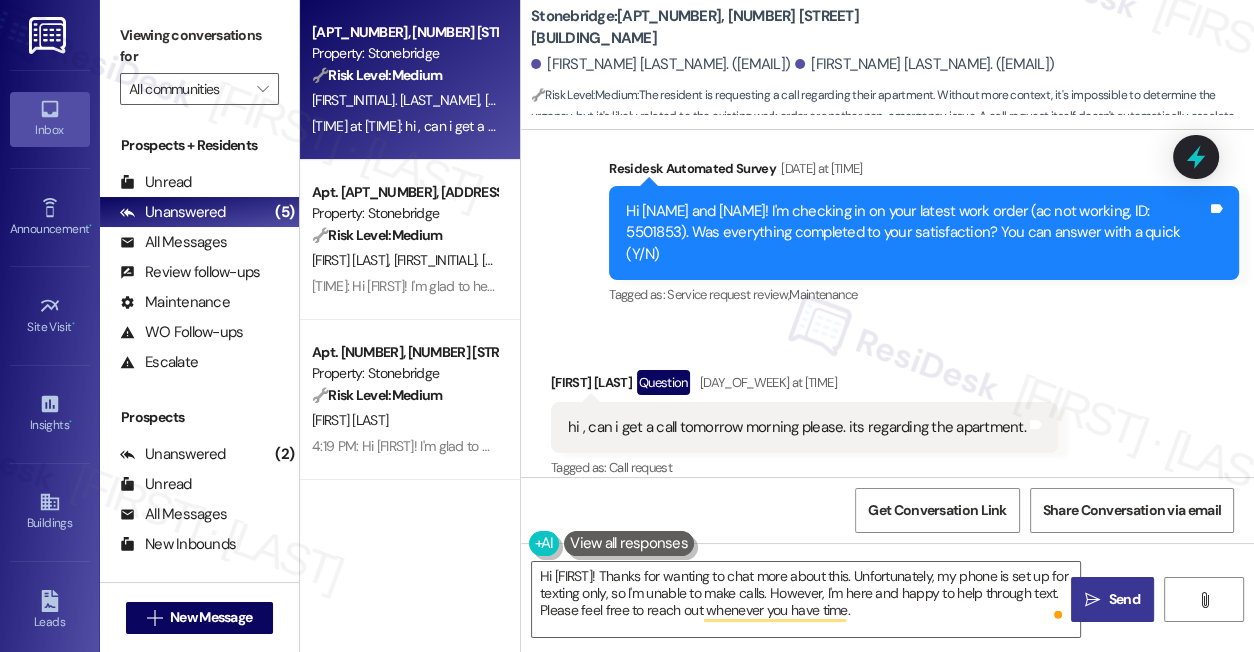 click on " Send" at bounding box center (1112, 599) 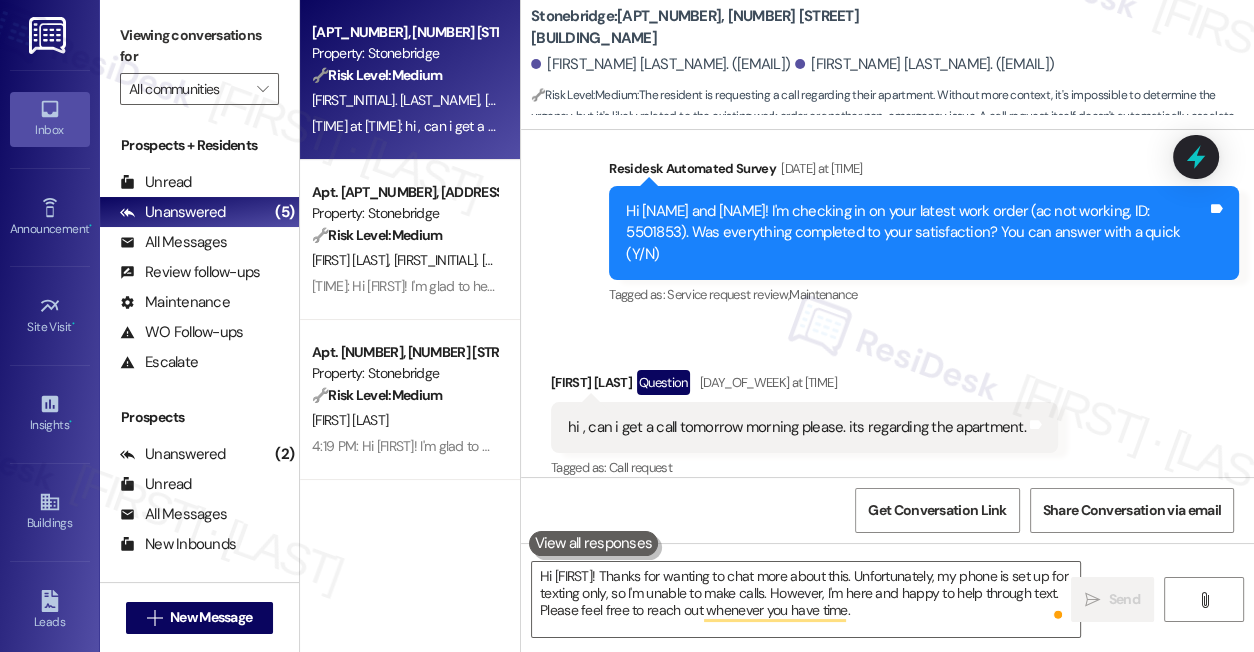 type 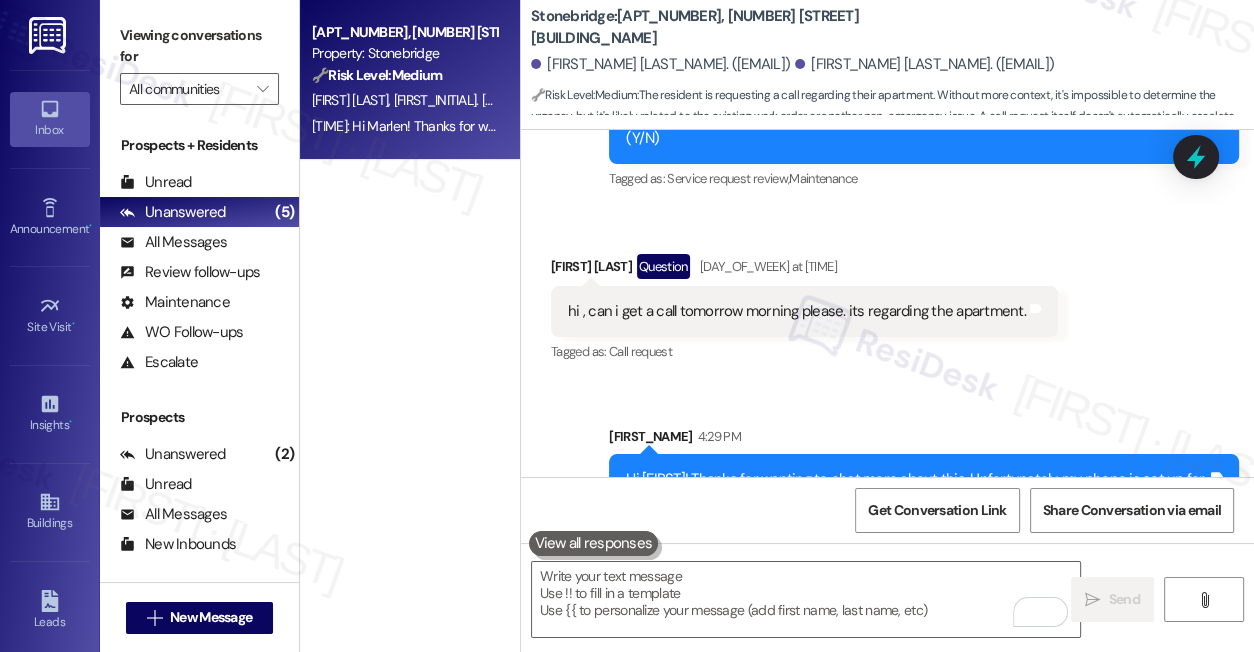 scroll, scrollTop: 3928, scrollLeft: 0, axis: vertical 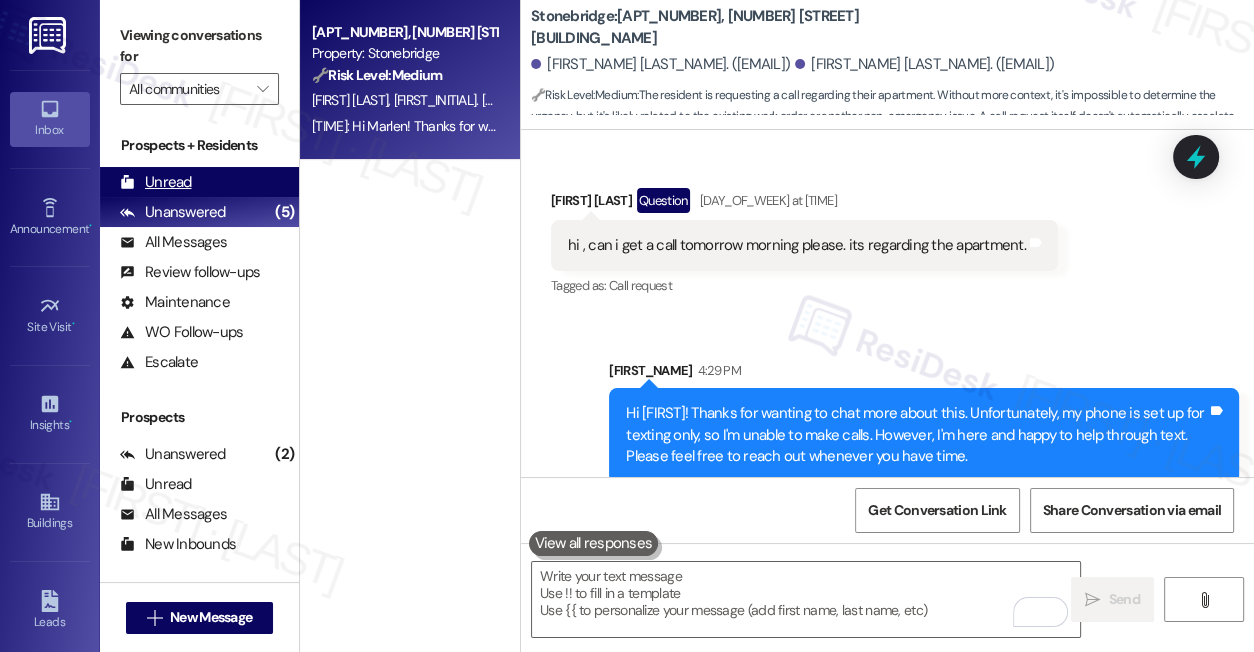 click on "Unread (0)" at bounding box center [199, 182] 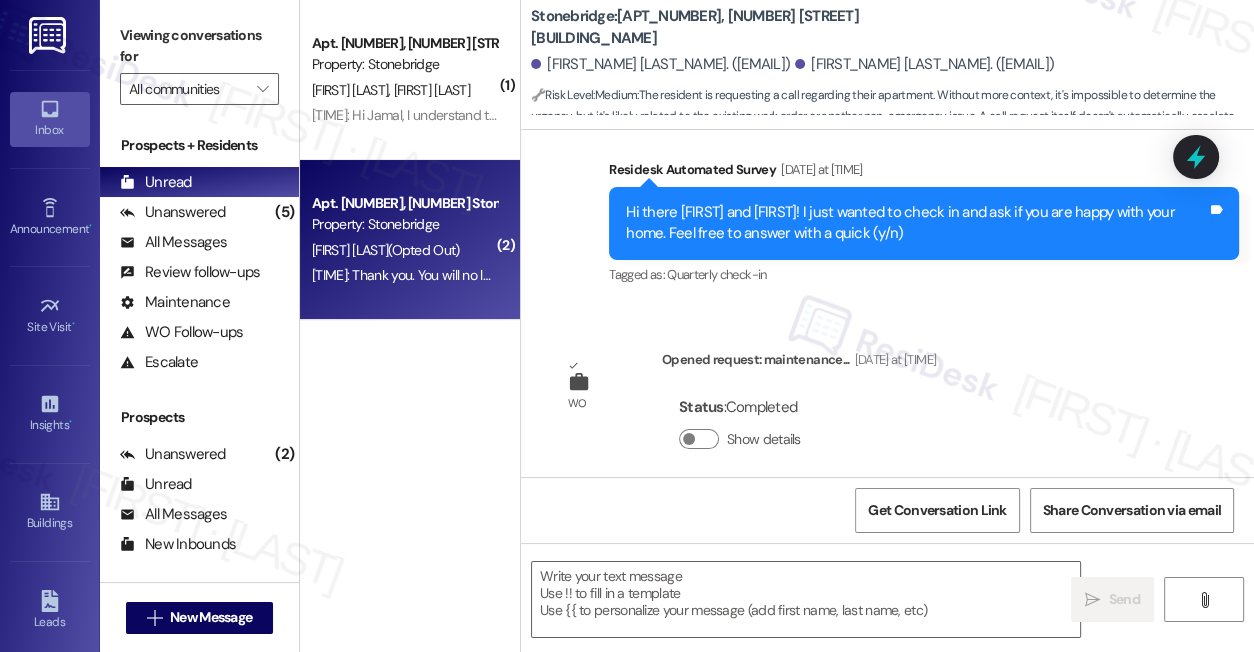 type on "Fetching suggested responses. Please feel free to read through the conversation in the meantime." 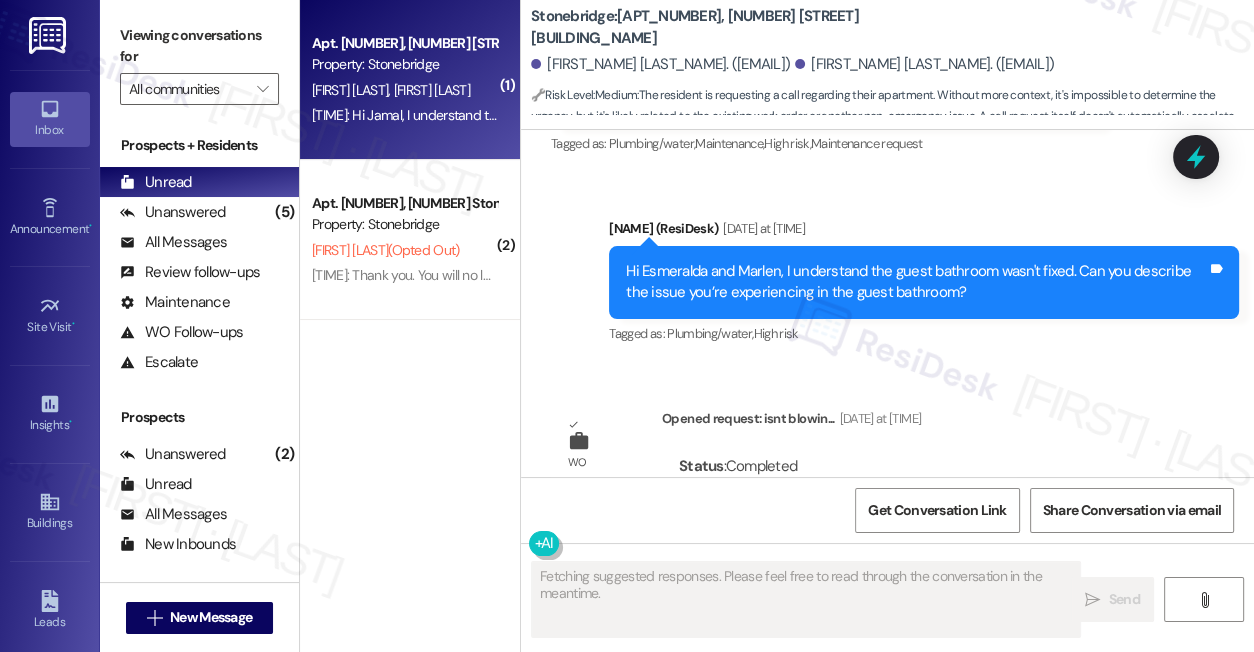 scroll, scrollTop: 3745, scrollLeft: 0, axis: vertical 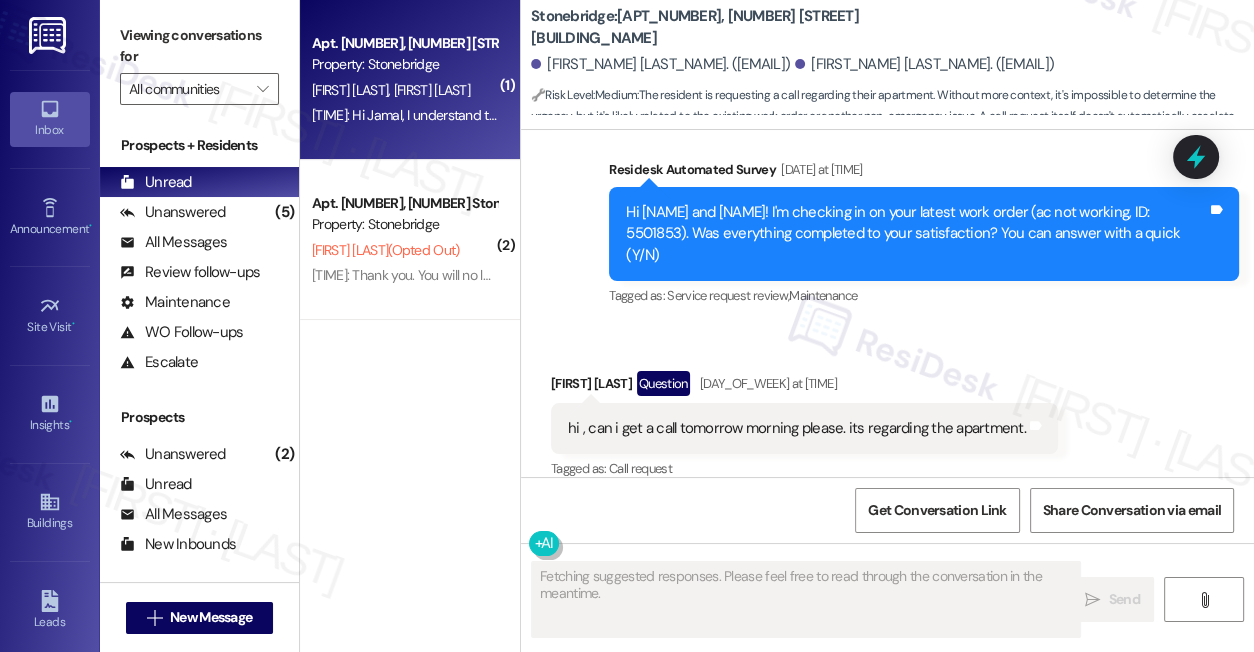 click on "[TIME]: Hi Jamal, I understand that work order 5501044 was not completed to your satisfaction. Can you let me know what happened? [TIME]: Hi Jamal, I understand that work order 5501044 was not completed to your satisfaction. Can you let me know what happened?" at bounding box center [702, 115] 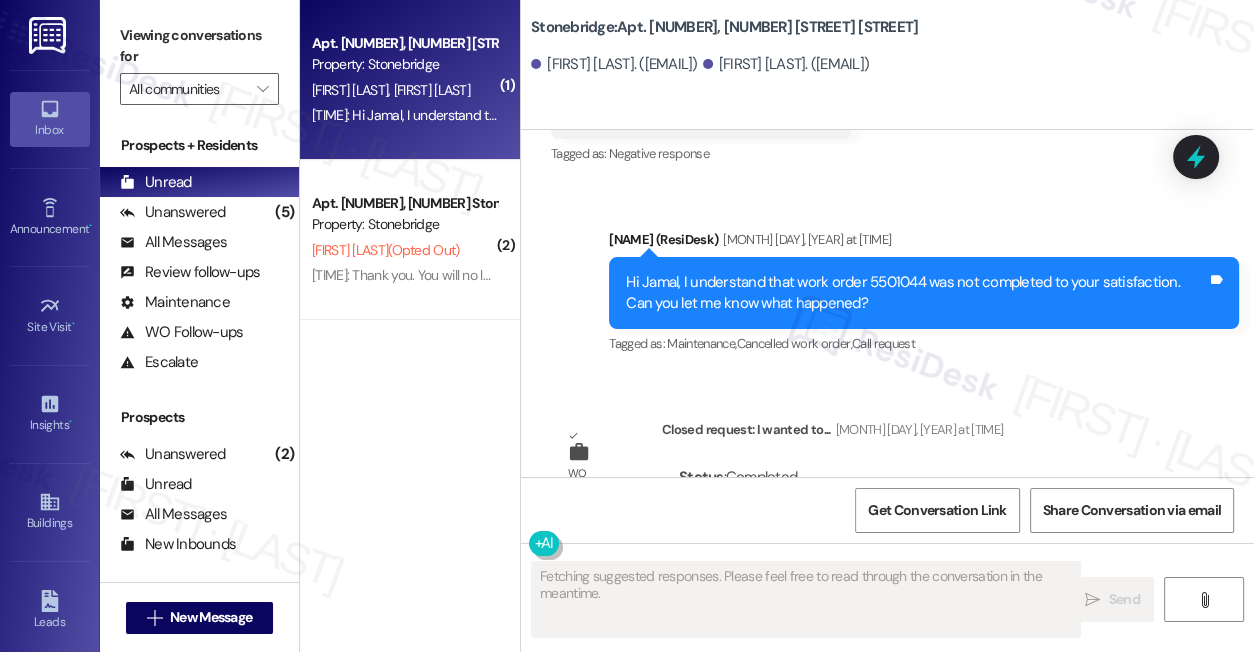 scroll, scrollTop: 10592, scrollLeft: 0, axis: vertical 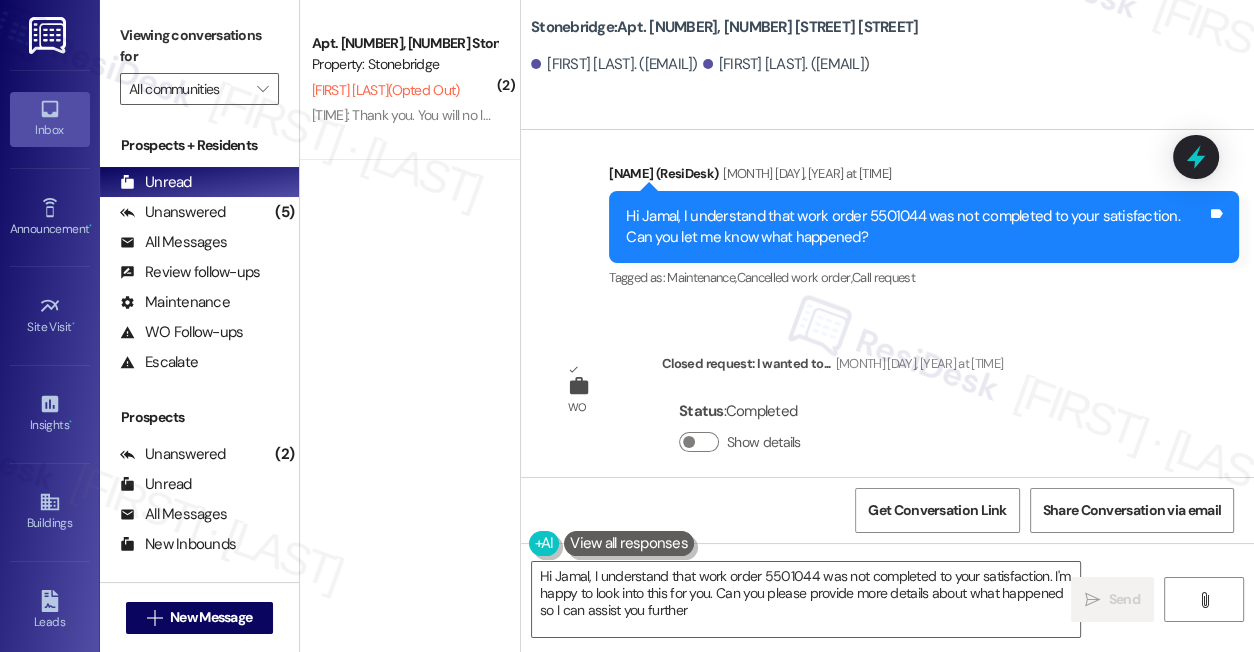 type on "Hi Jamal, I understand that work order 5501044 was not completed to your satisfaction. I'm happy to look into this for you. Can you please provide more details about what happened so I can assist you further?" 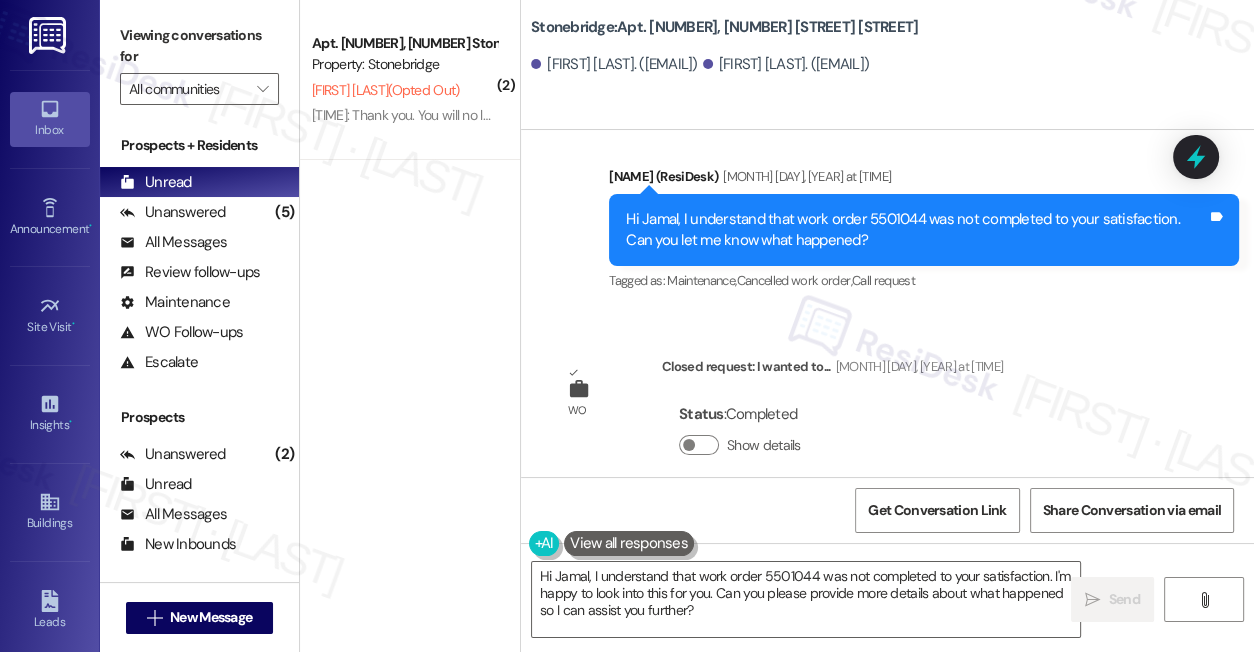scroll, scrollTop: 10592, scrollLeft: 0, axis: vertical 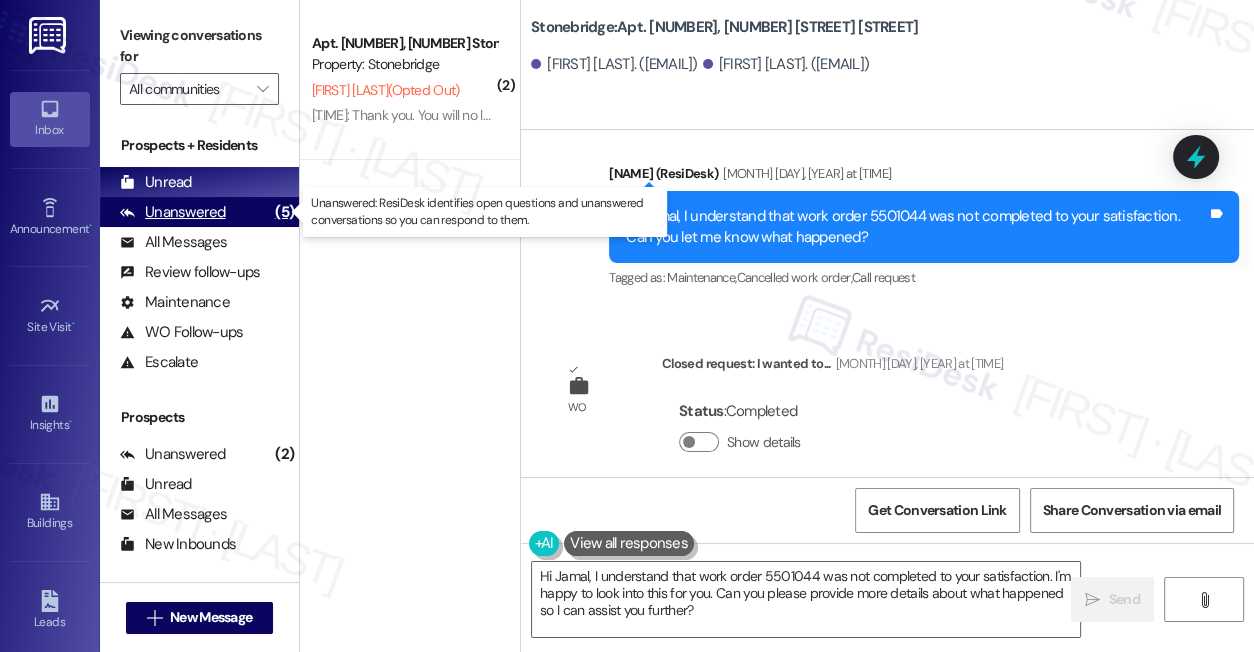 click on "(5)" at bounding box center [284, 212] 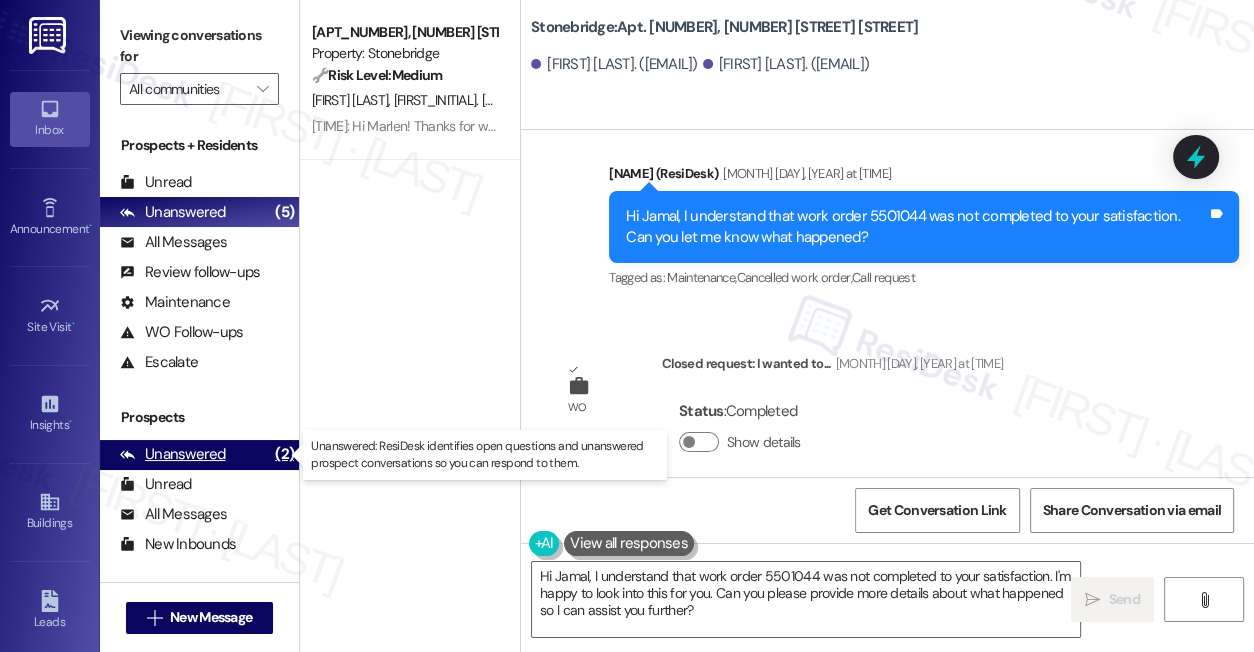 click on "(2)" at bounding box center (284, 454) 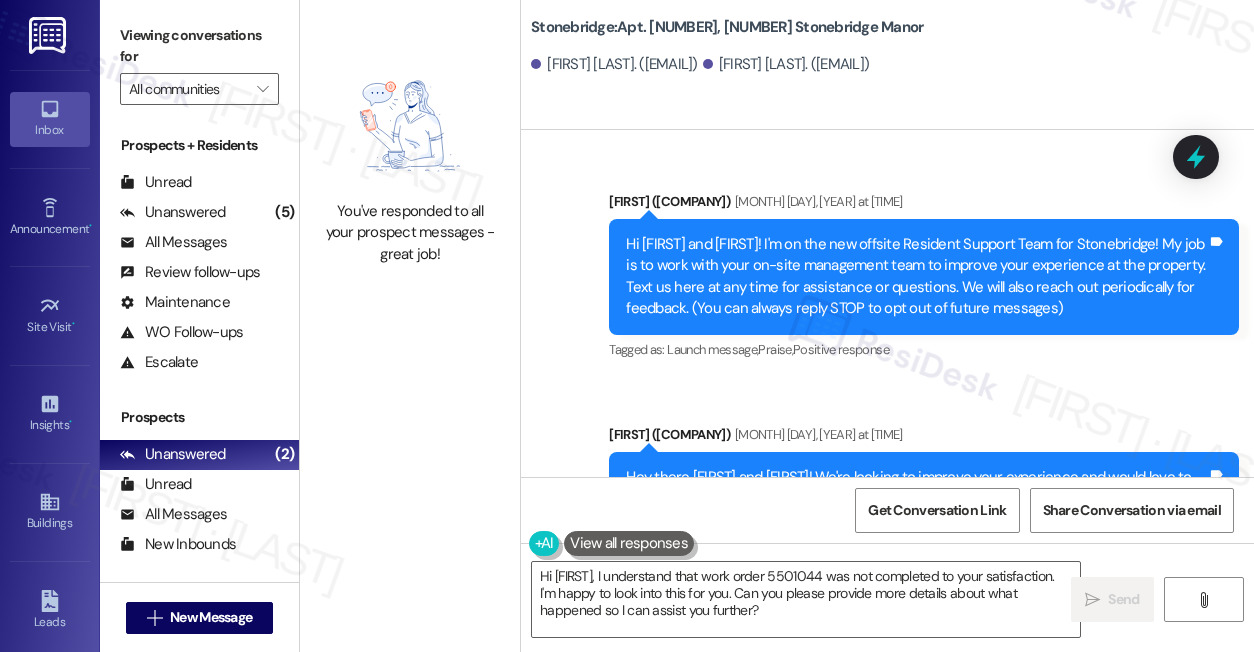 scroll, scrollTop: 0, scrollLeft: 0, axis: both 